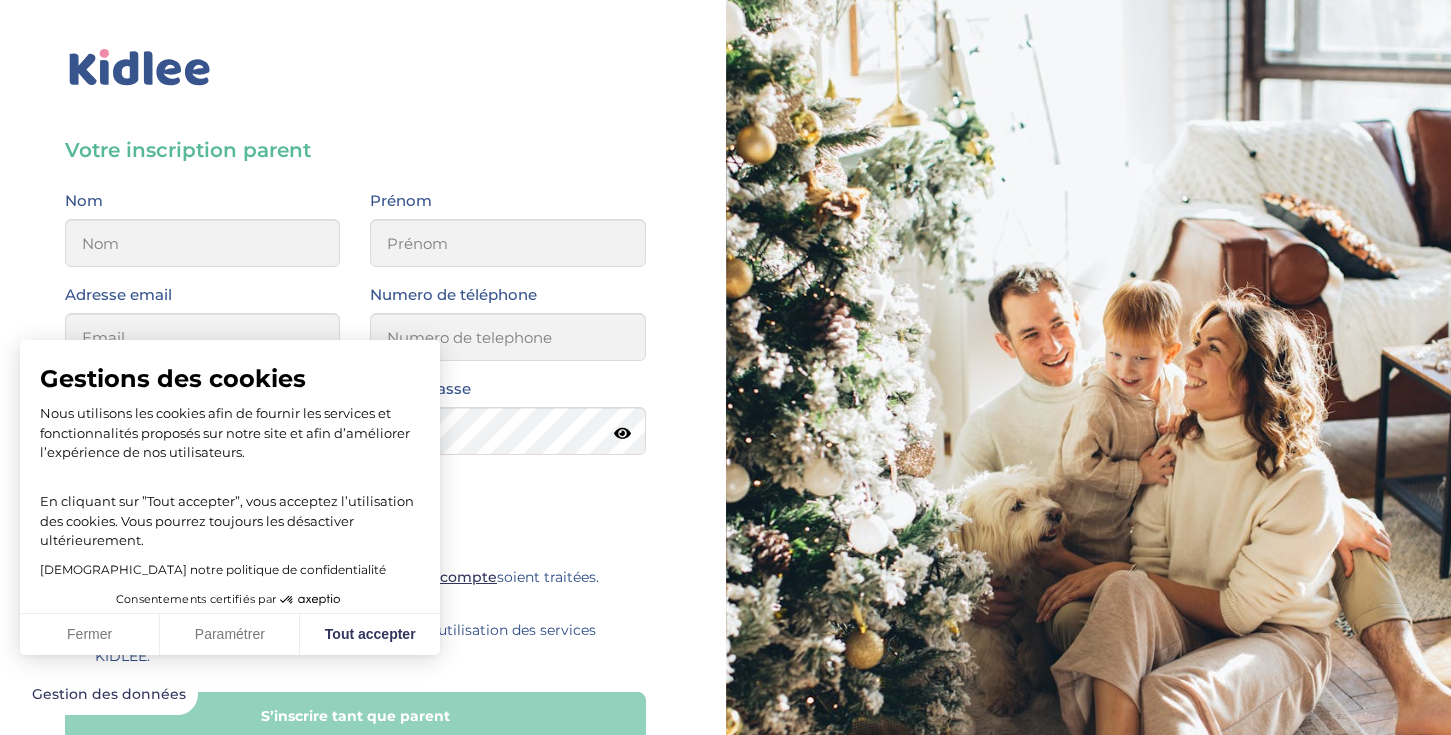 scroll, scrollTop: 0, scrollLeft: 0, axis: both 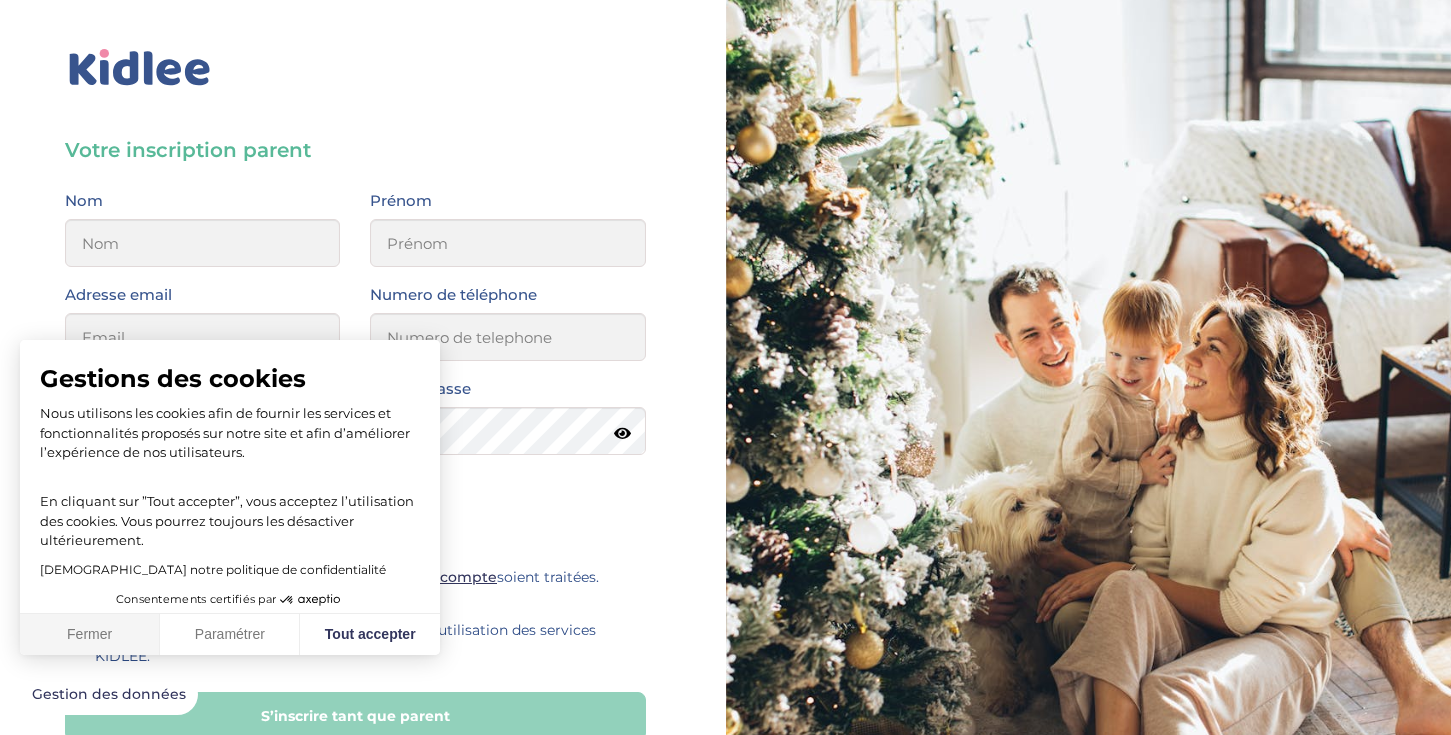 click on "Fermer" at bounding box center (90, 635) 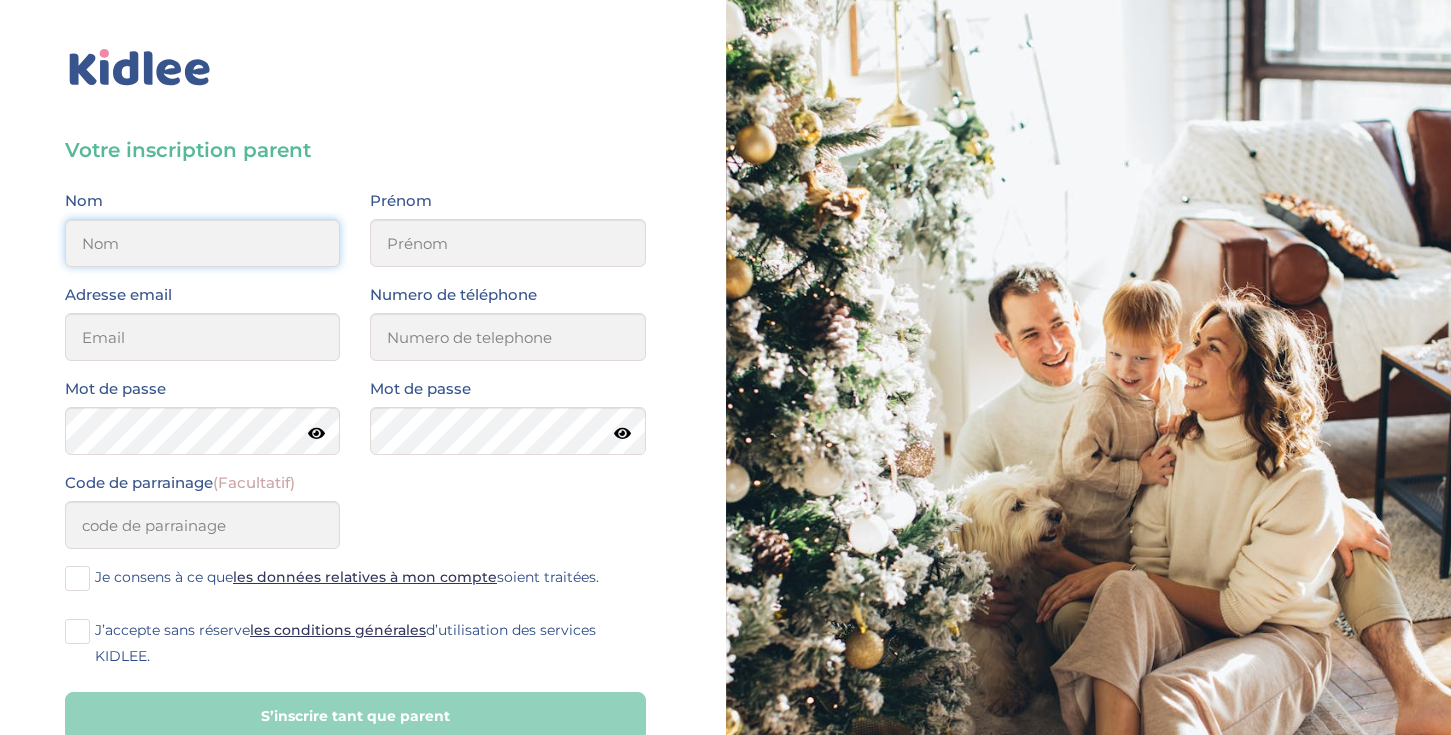 click at bounding box center (202, 243) 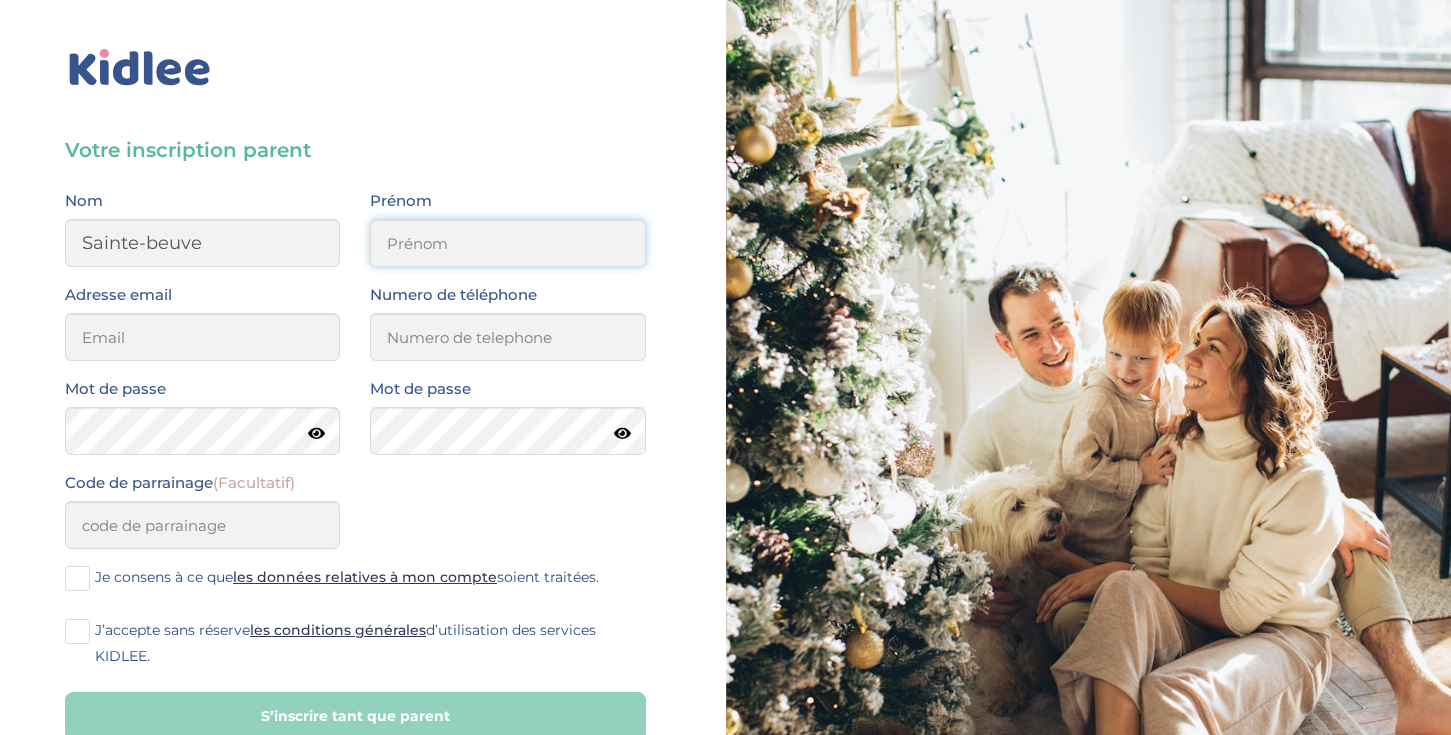 type on "Sophie" 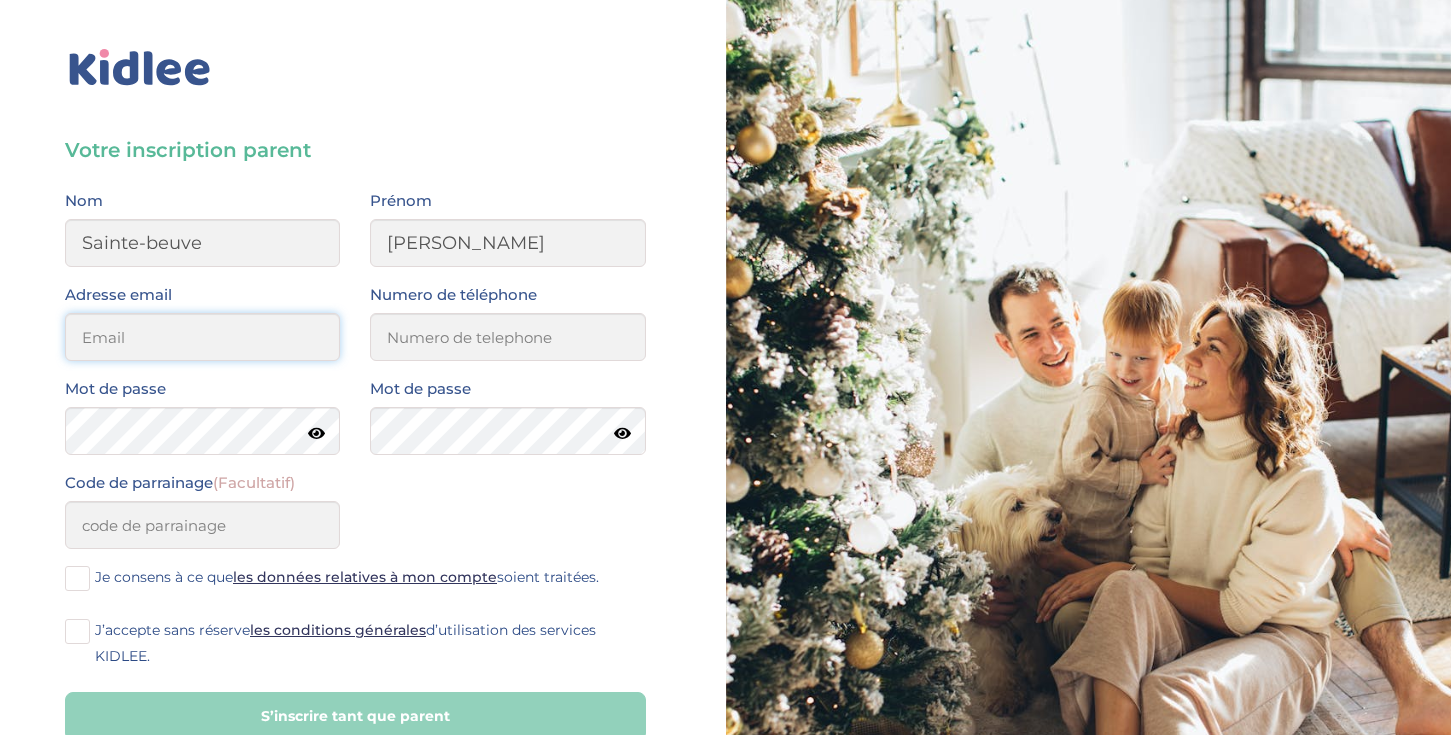 type on "phisoroussel@gmail.com" 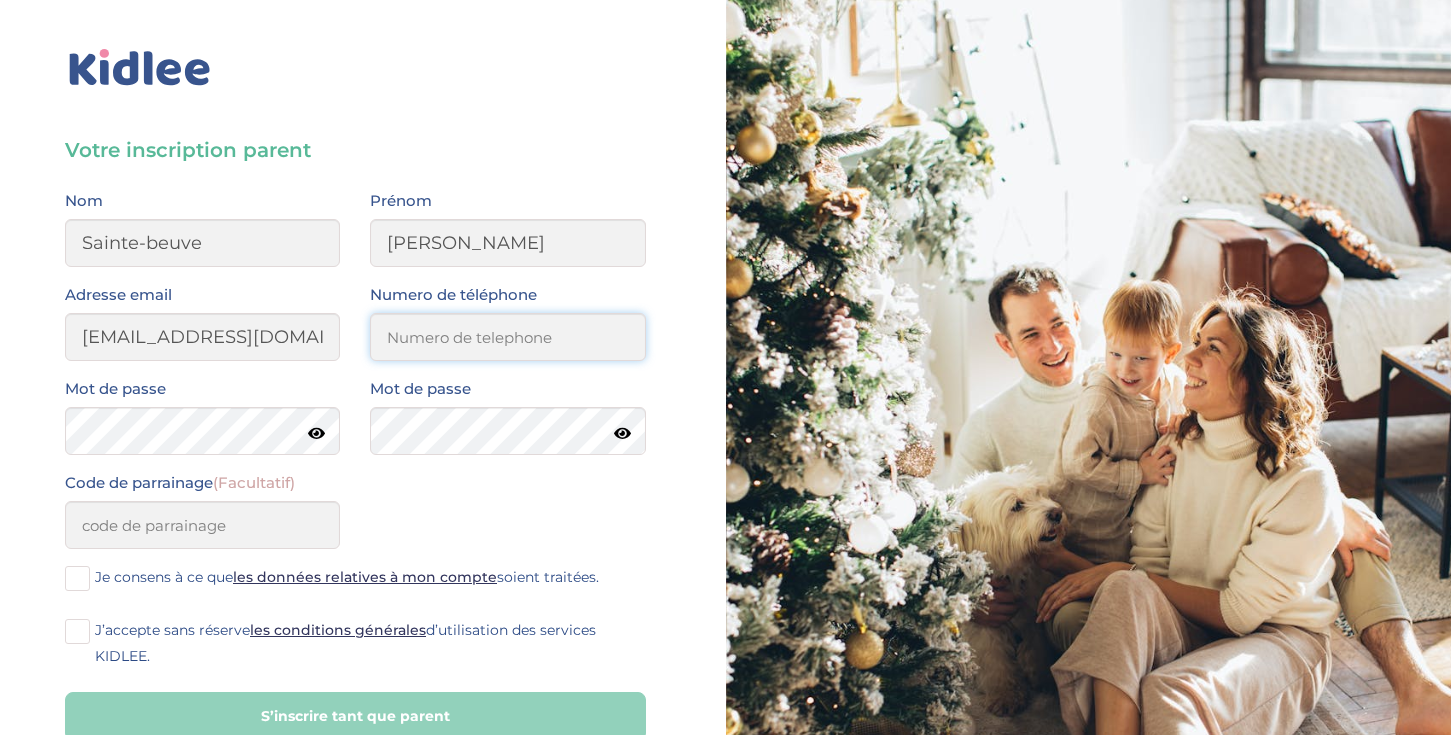 type on "0636369999" 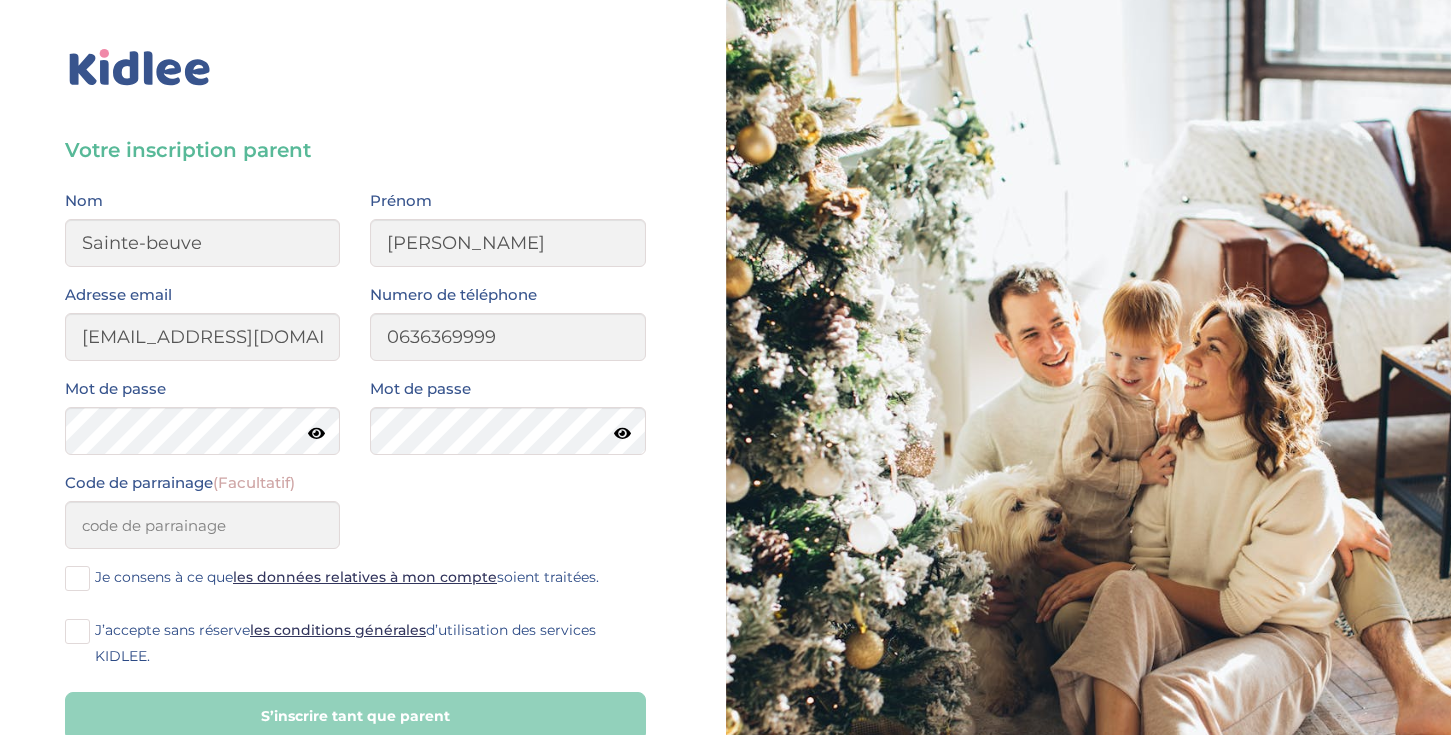 click at bounding box center (77, 578) 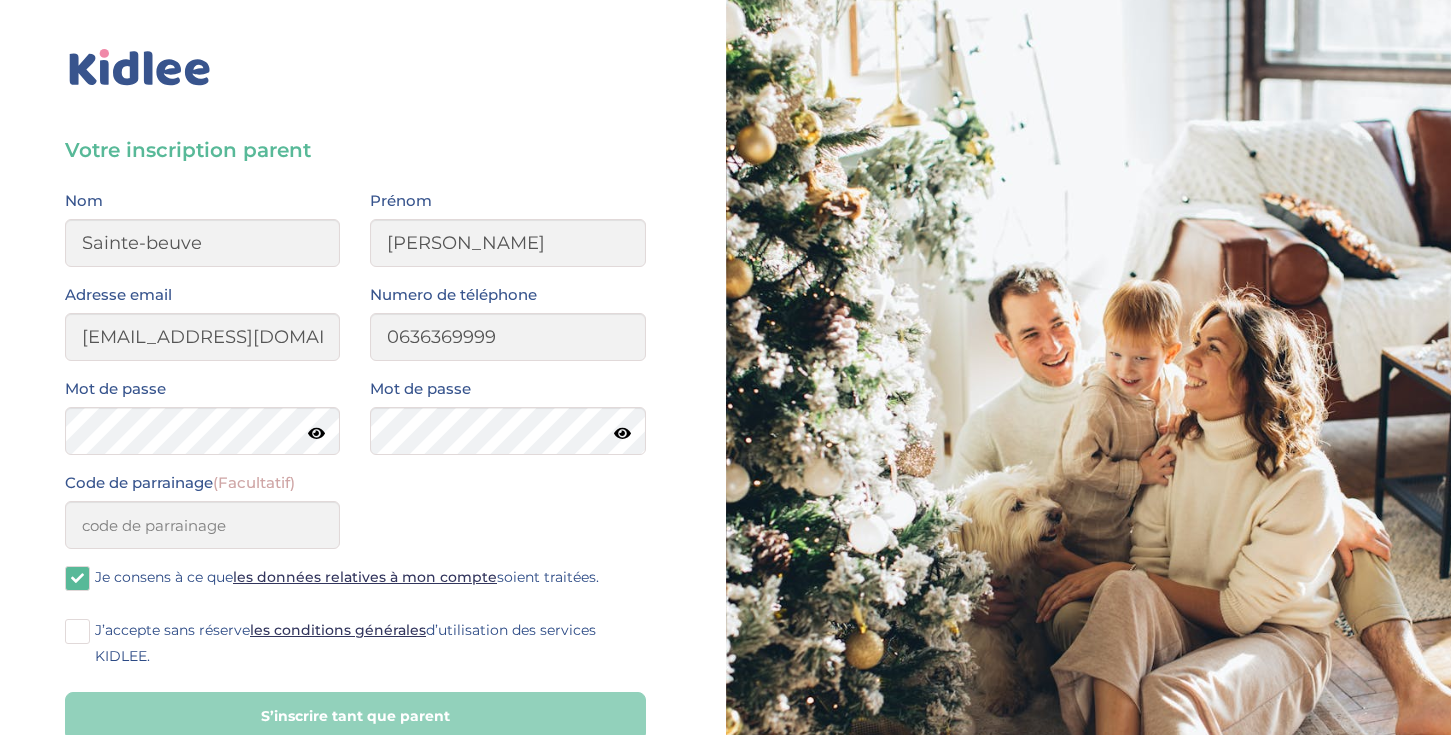 click at bounding box center (77, 631) 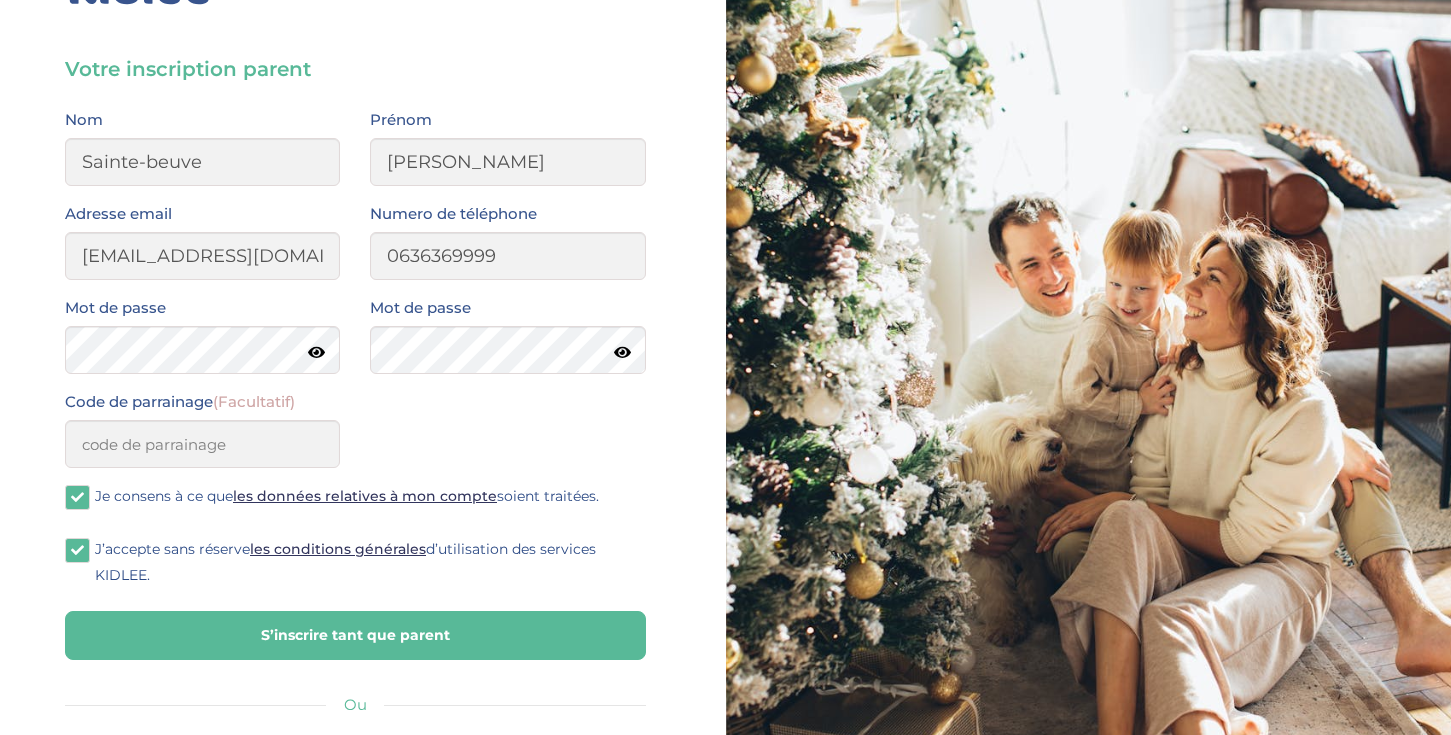 scroll, scrollTop: 200, scrollLeft: 0, axis: vertical 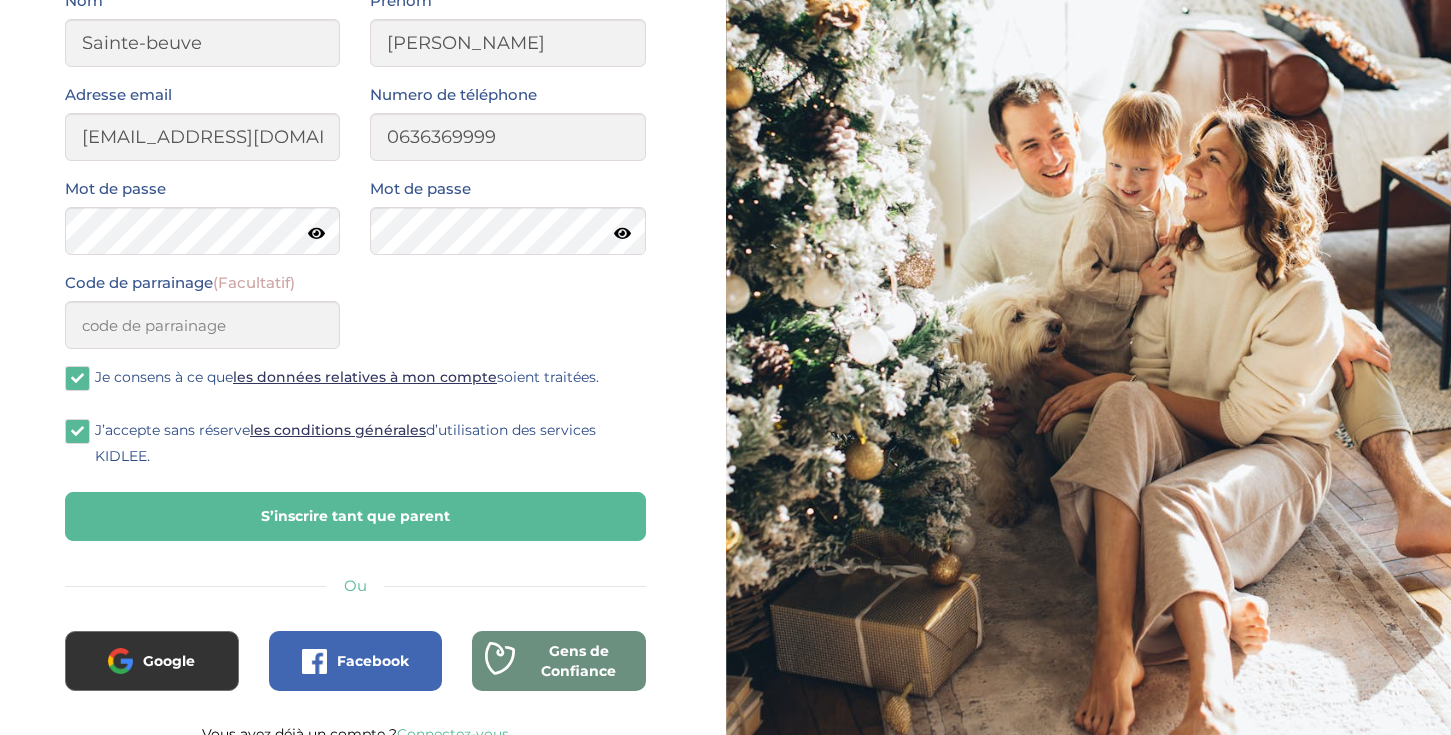 click on "S’inscrire tant que parent" at bounding box center [355, 516] 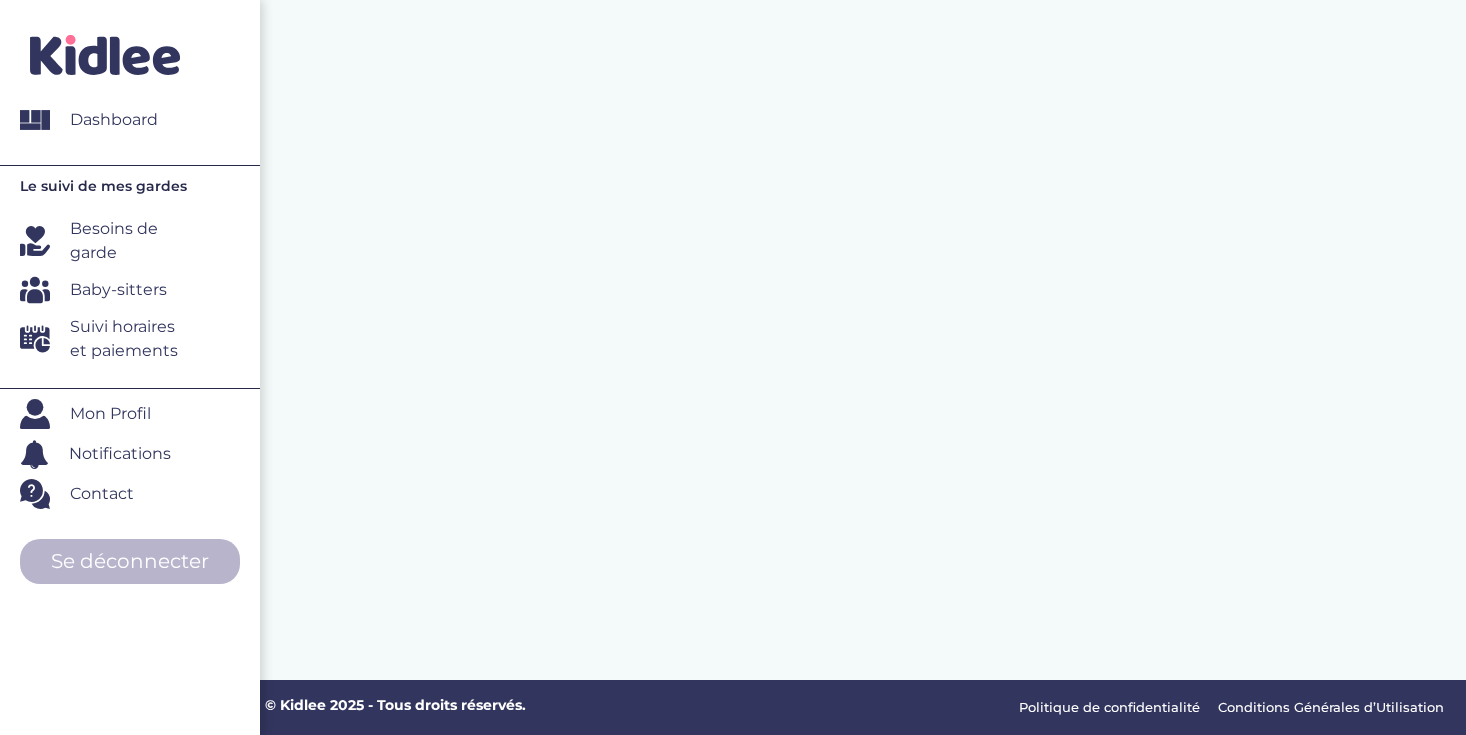 scroll, scrollTop: 0, scrollLeft: 0, axis: both 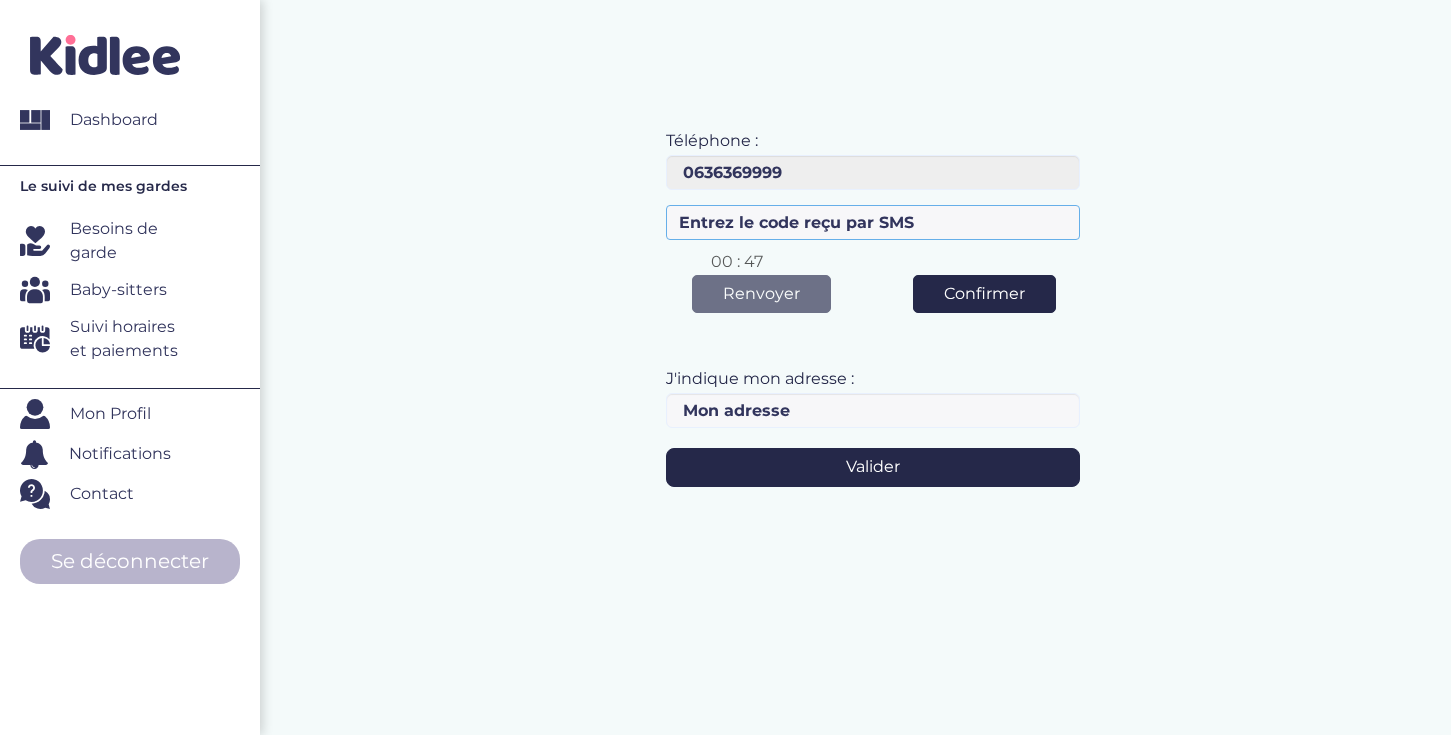 click at bounding box center [873, 222] 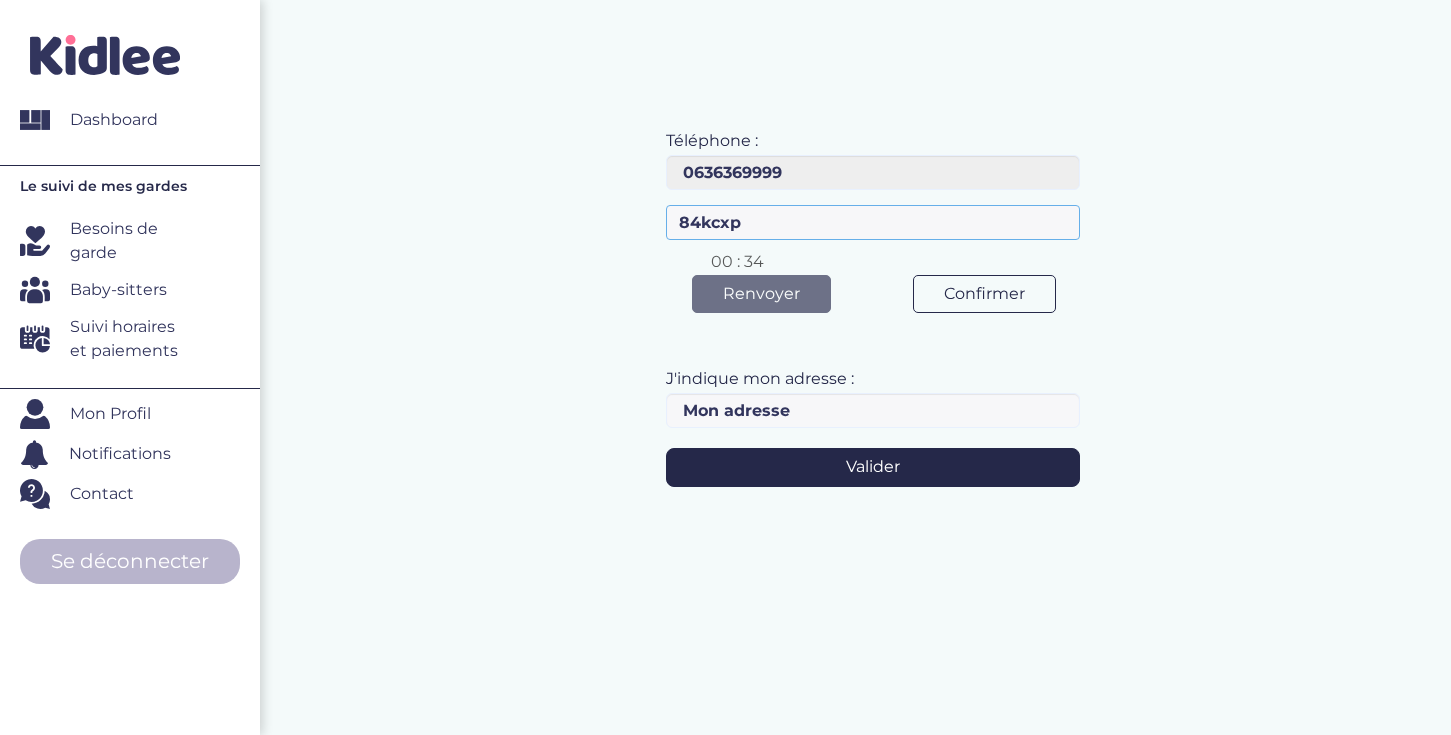 type on "84kcxp" 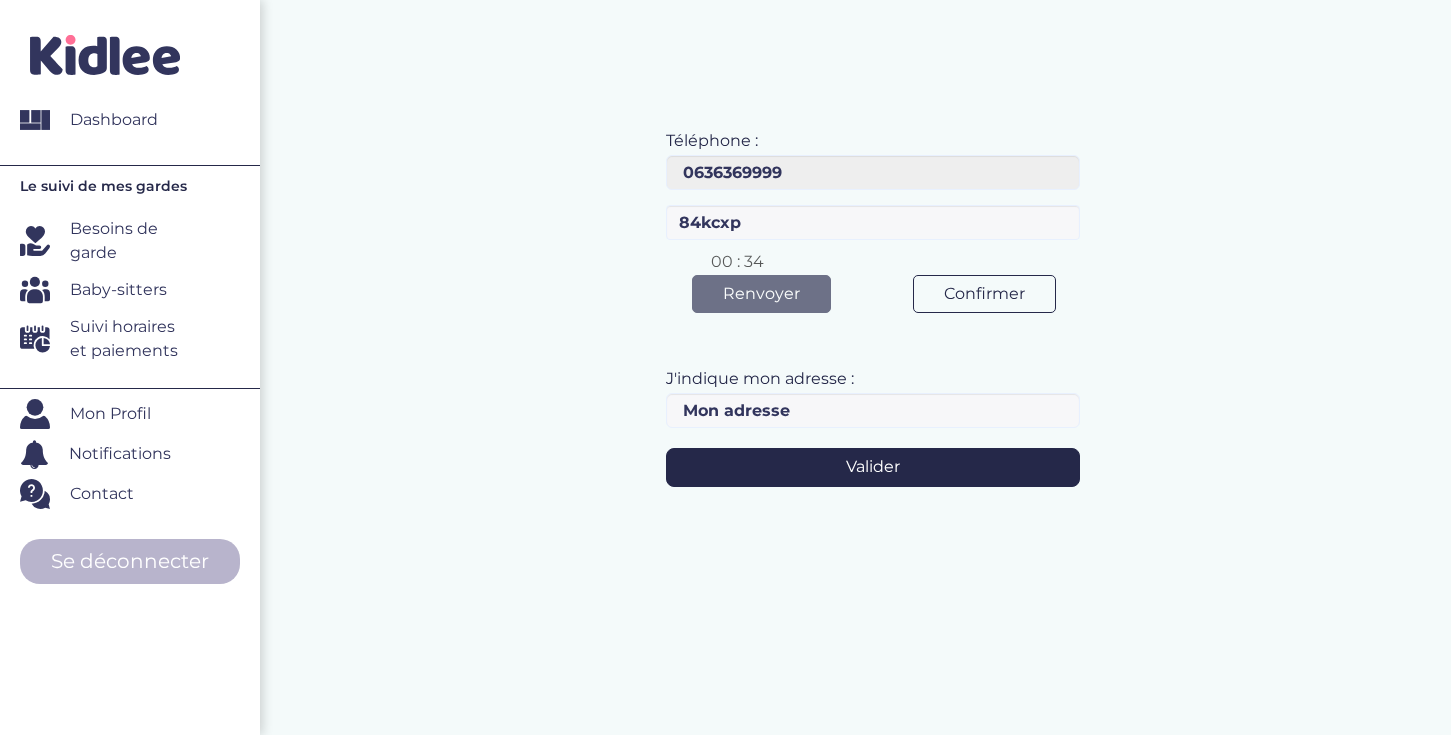 click on "Confirmer" at bounding box center [984, 294] 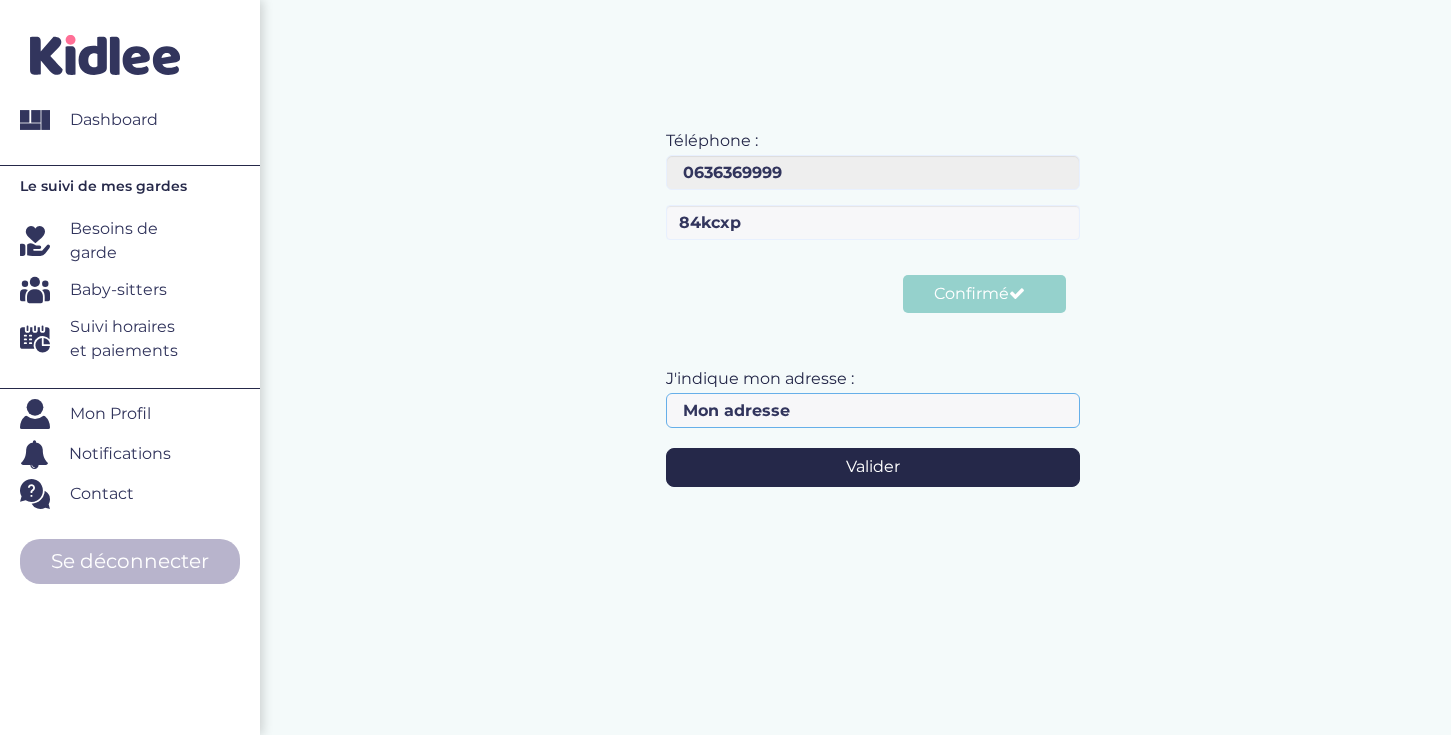 click at bounding box center [873, 410] 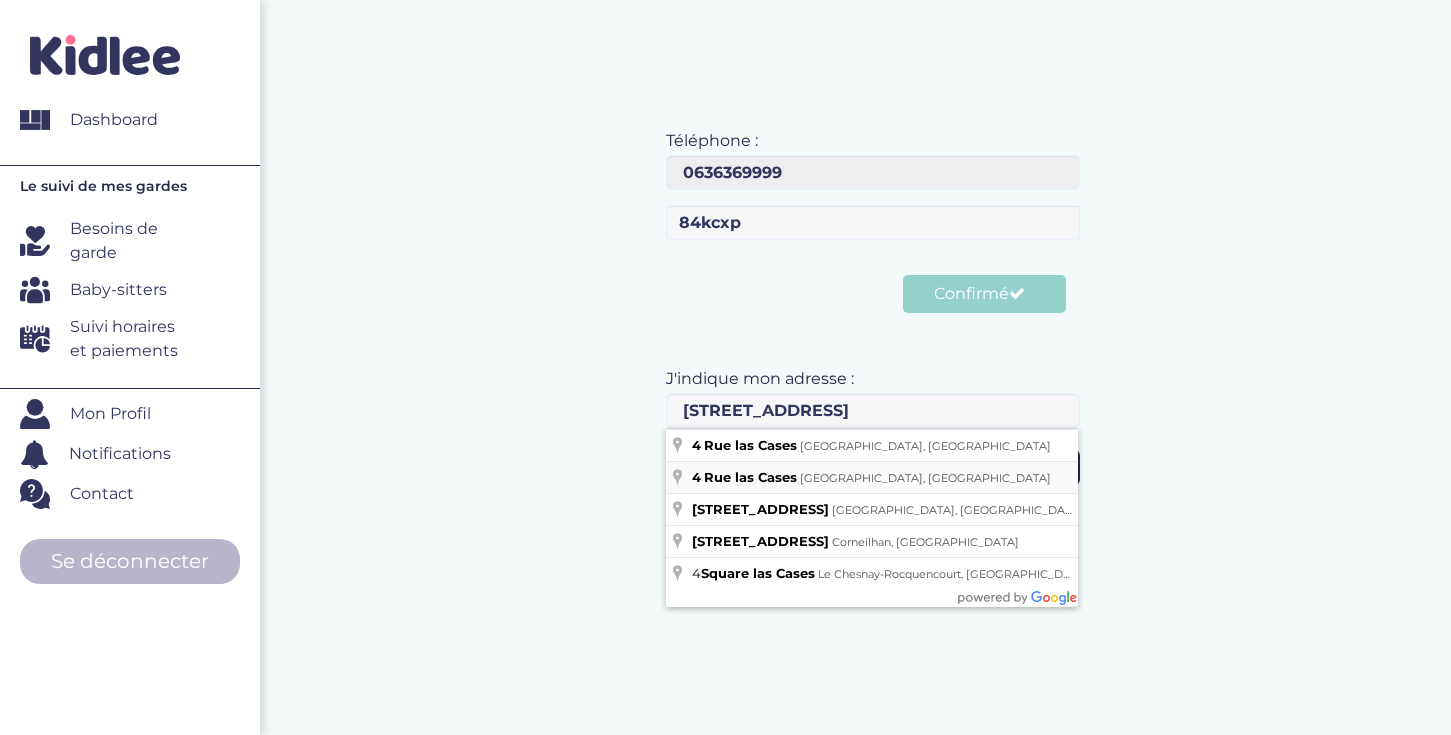 type on "4 Rue las Cases, Paris, France" 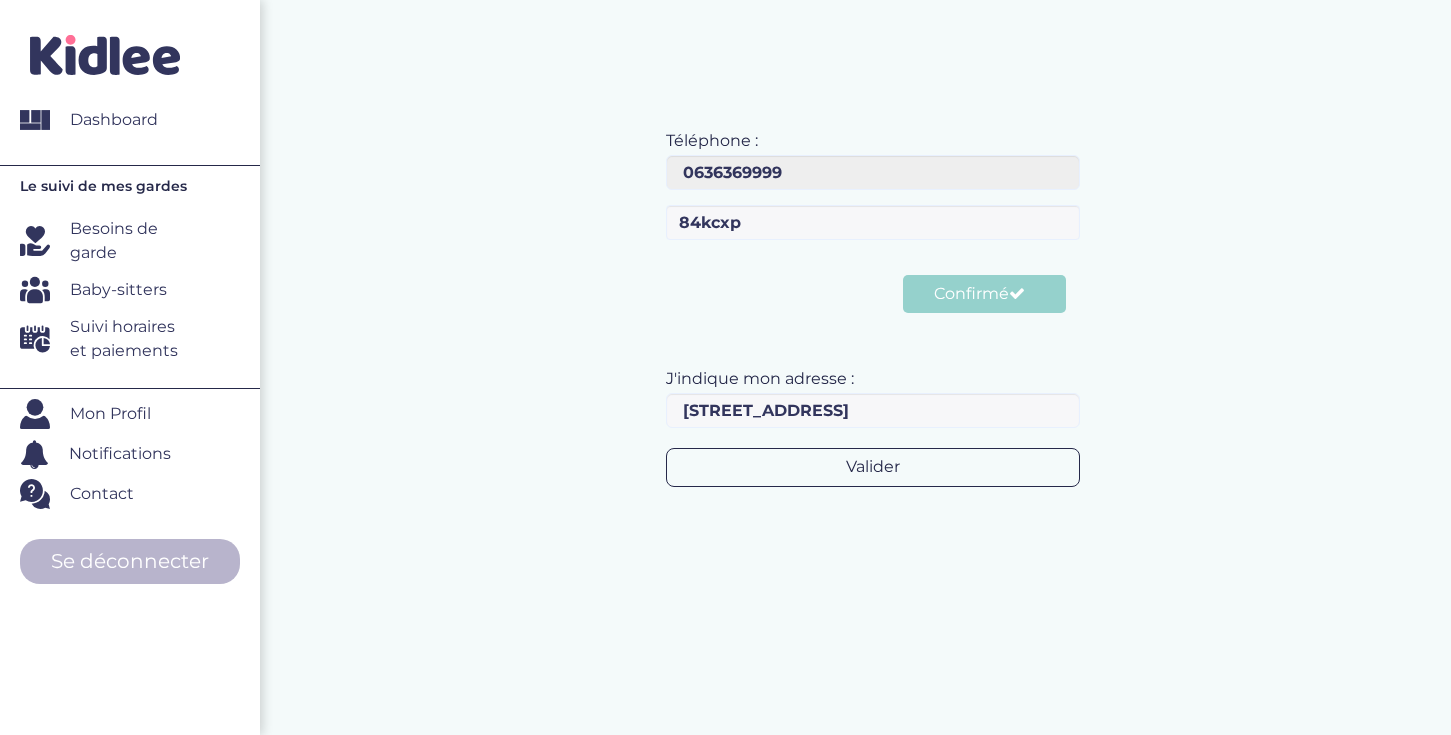 click on "Valider" at bounding box center (873, 467) 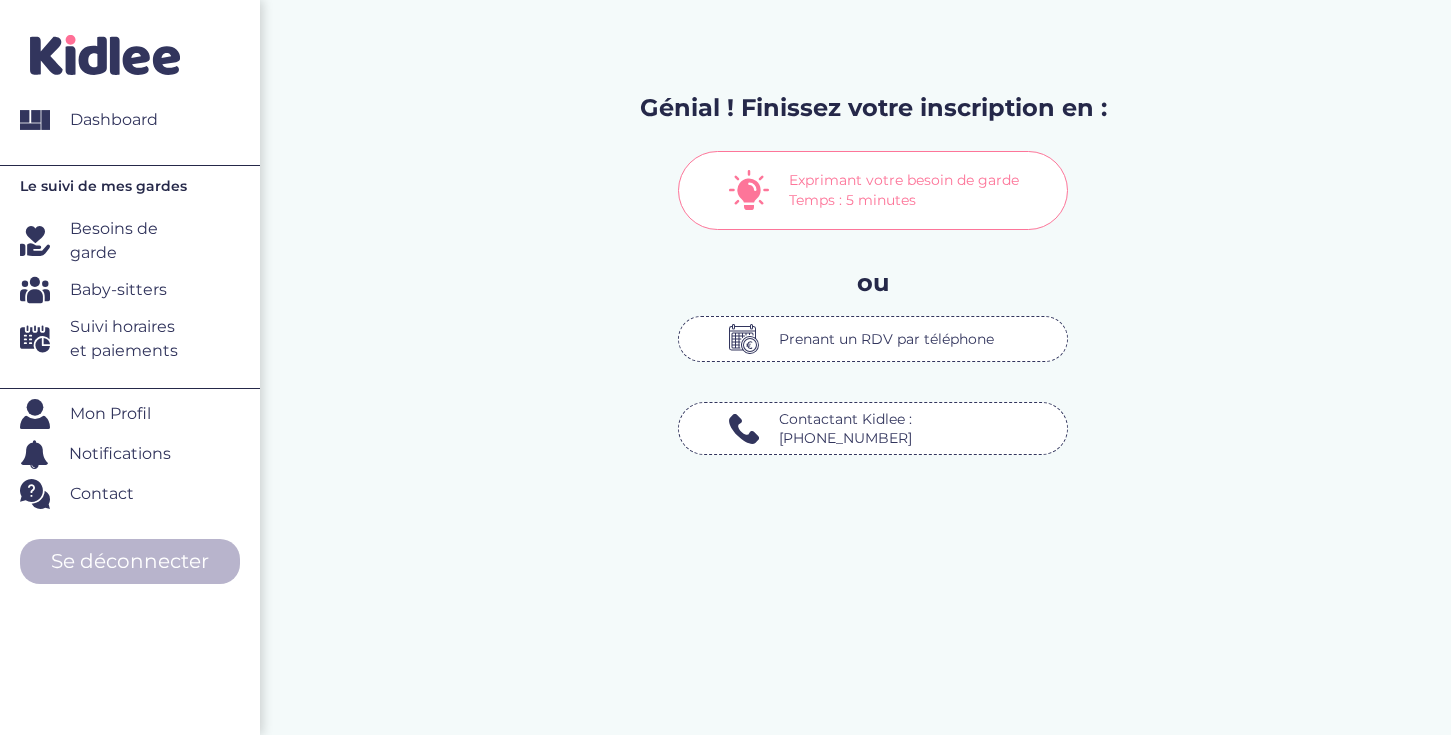 scroll, scrollTop: 0, scrollLeft: 0, axis: both 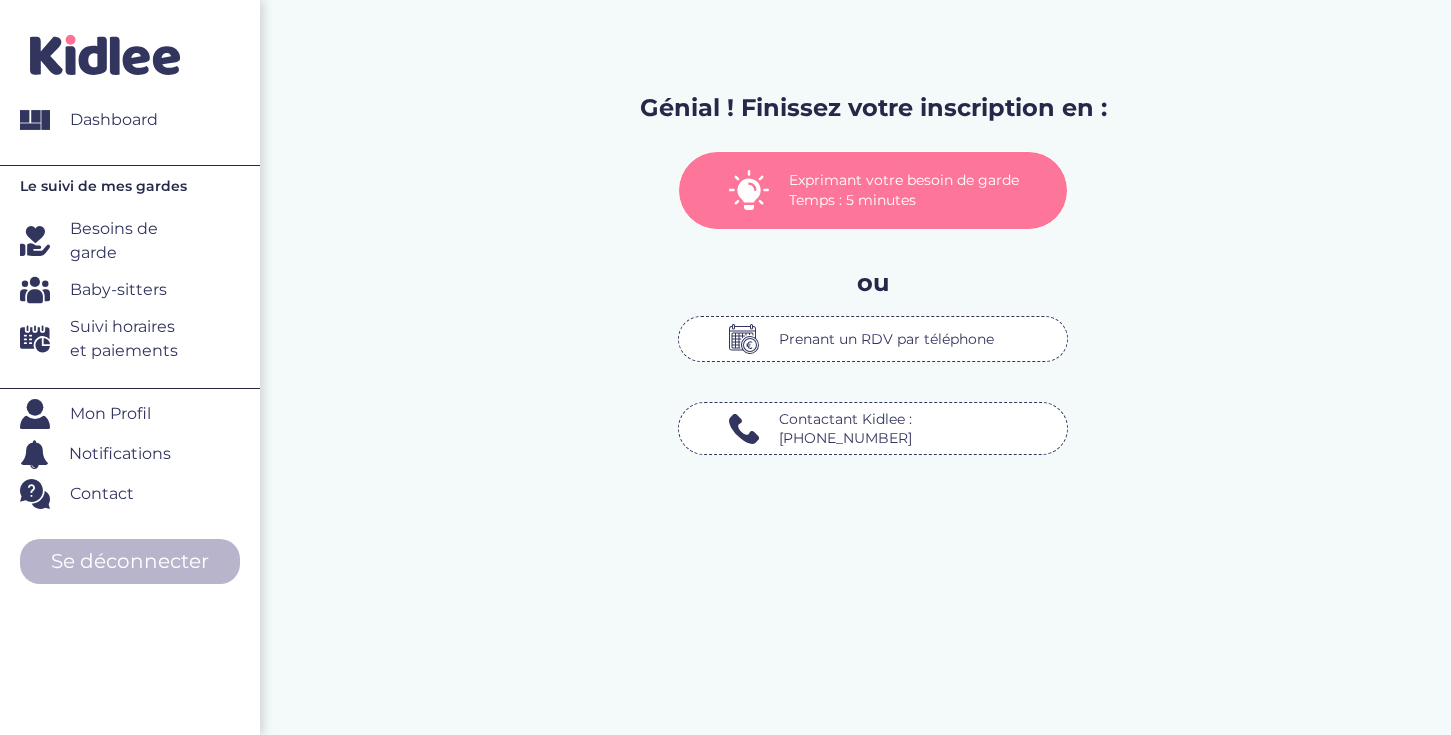 click on "Exprimant votre besoin de garde Temps : 5 minutes" at bounding box center (913, 190) 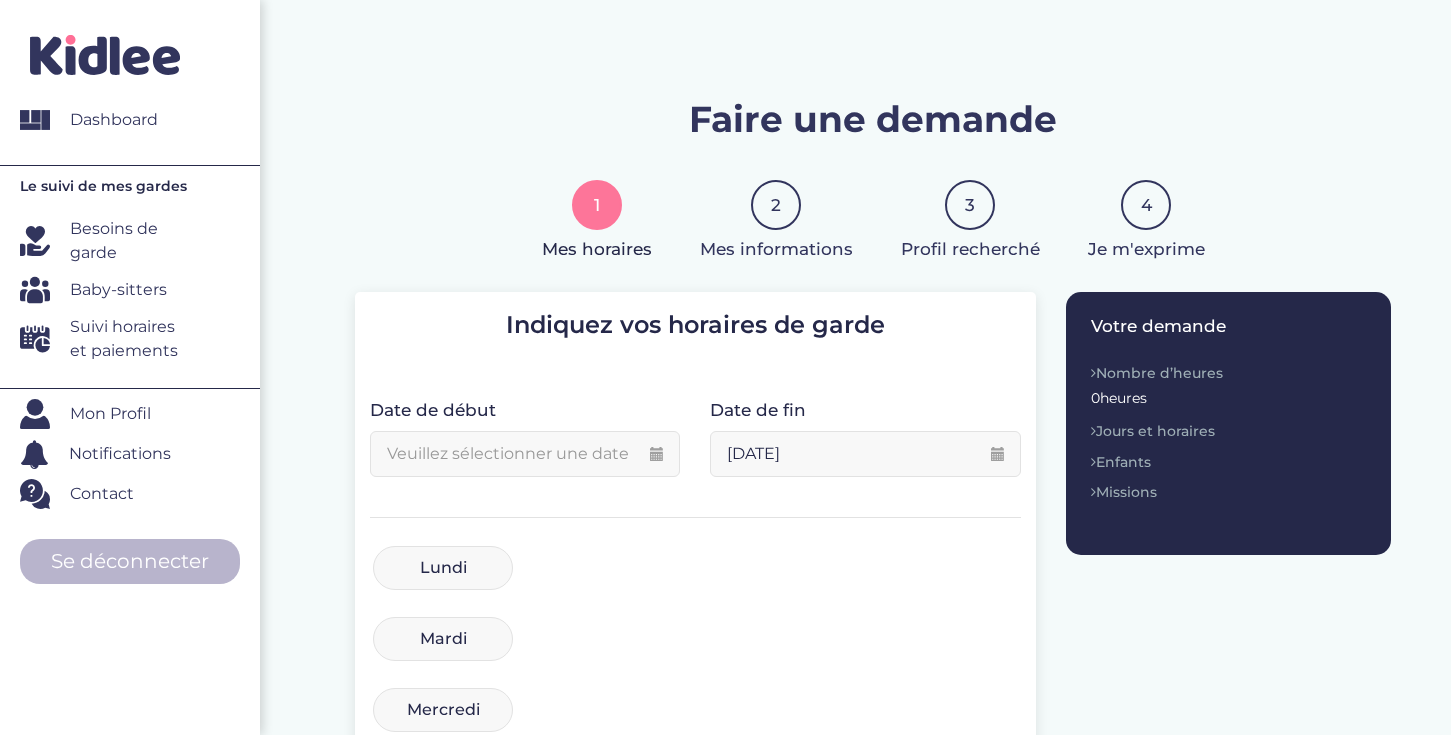 scroll, scrollTop: 0, scrollLeft: 0, axis: both 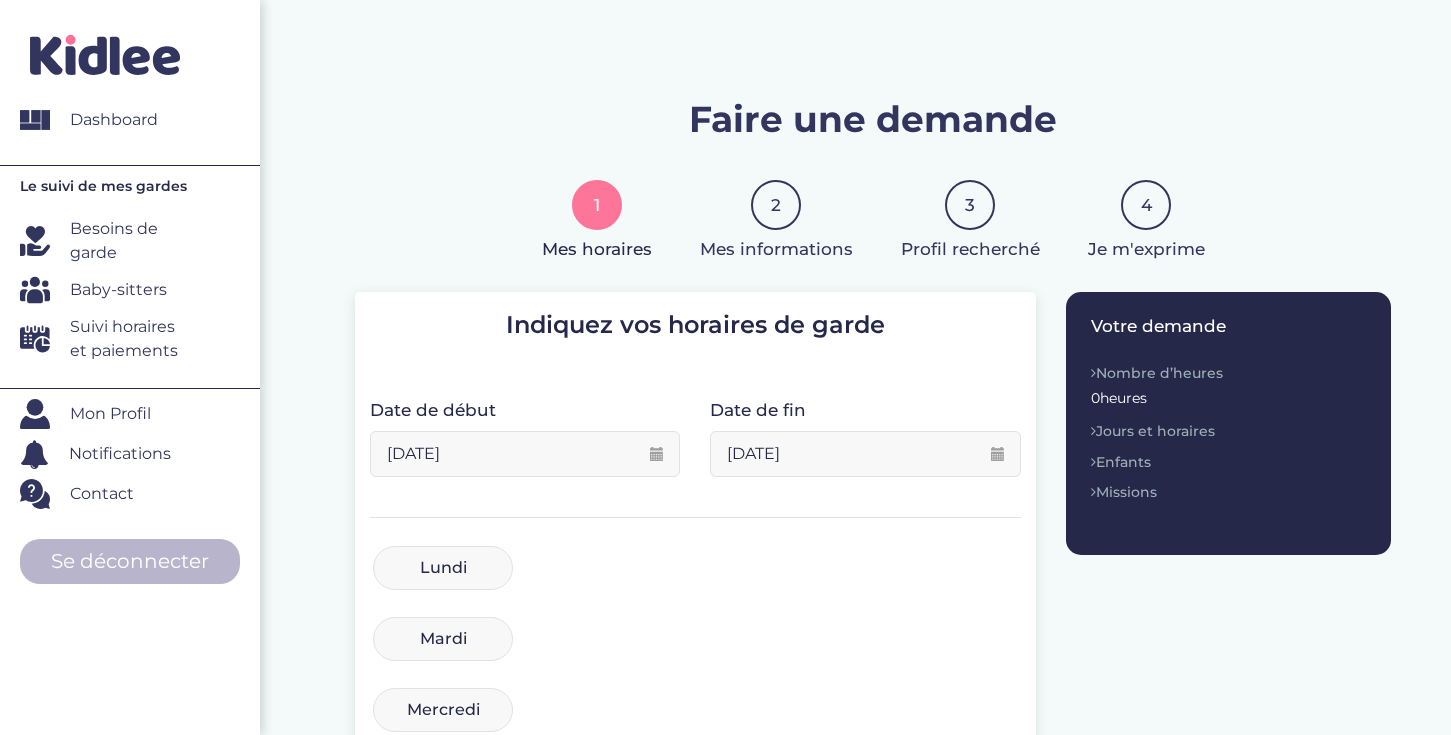 click on "[DATE]" at bounding box center (525, 454) 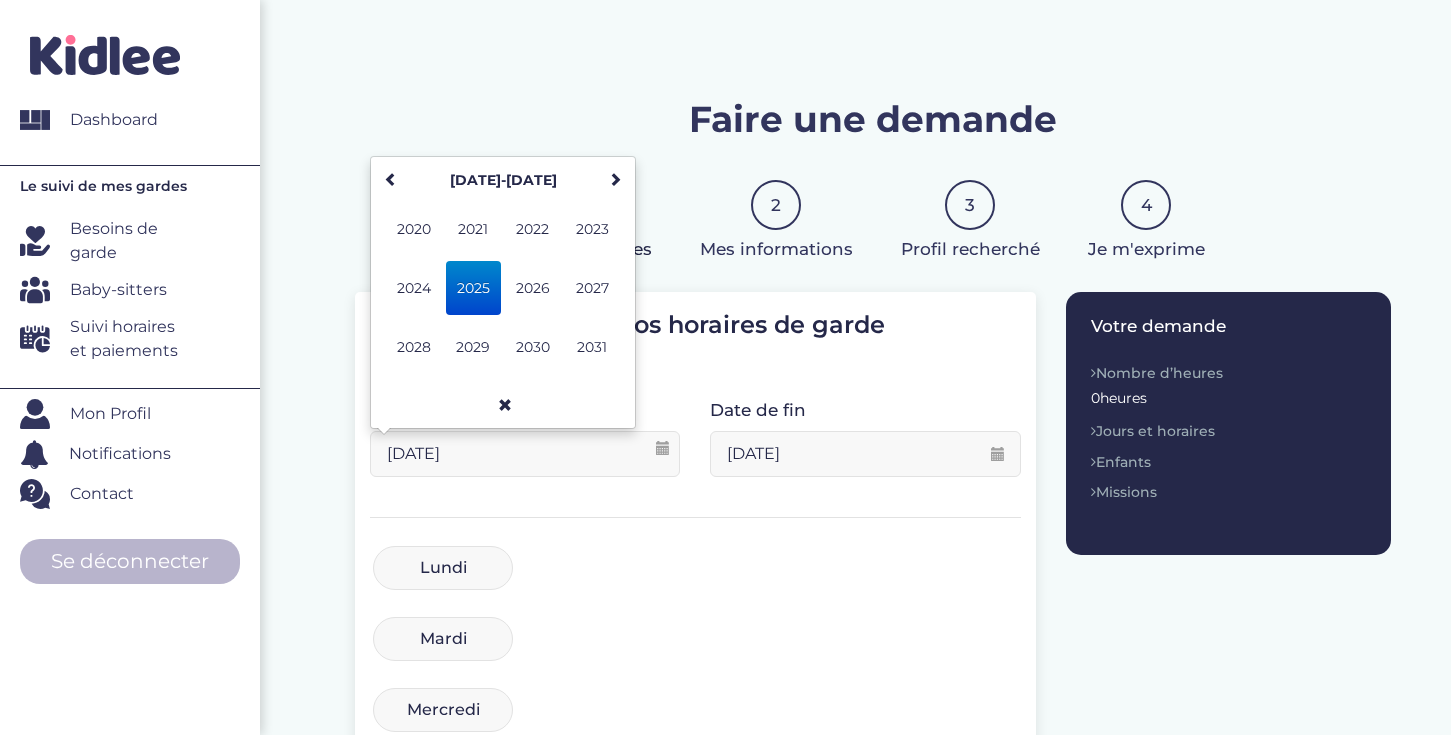 click on "2025" at bounding box center [473, 288] 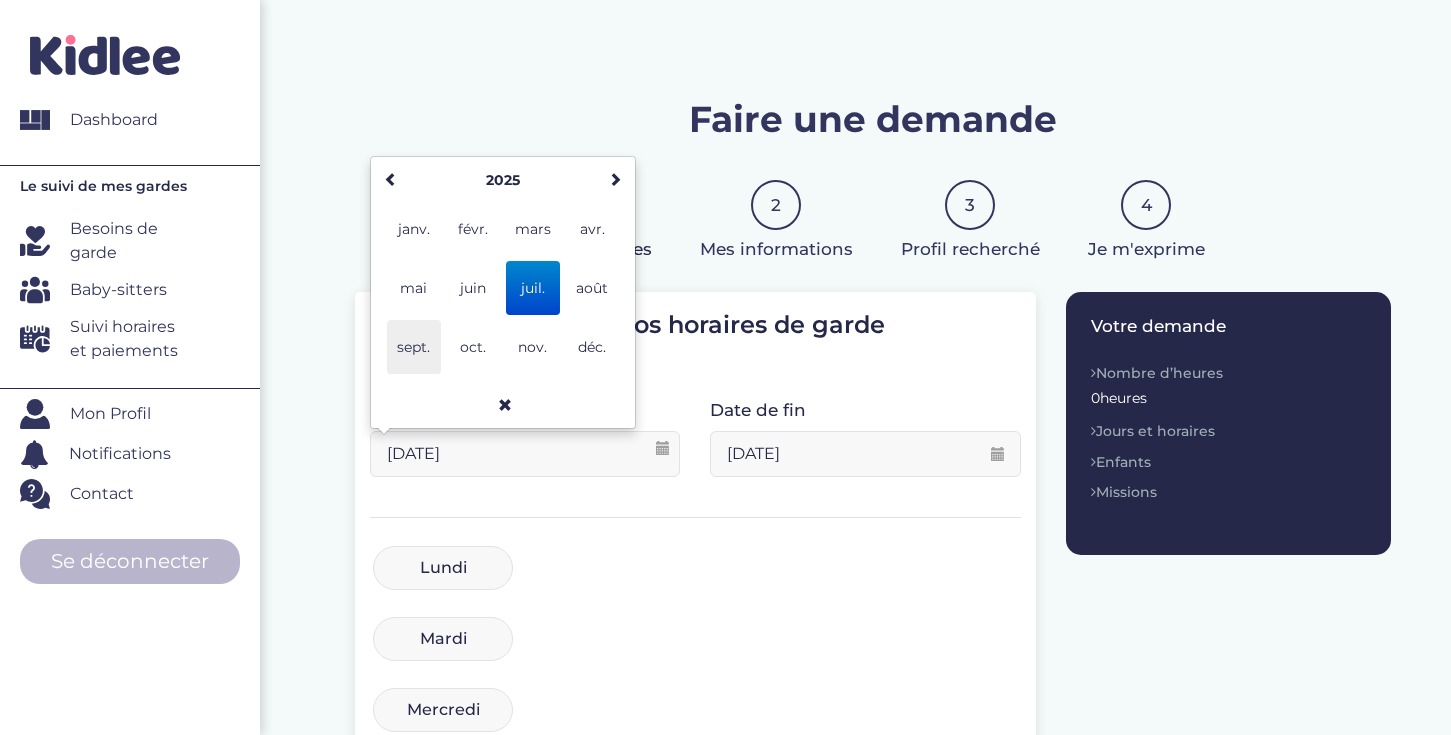 click on "sept." at bounding box center [414, 347] 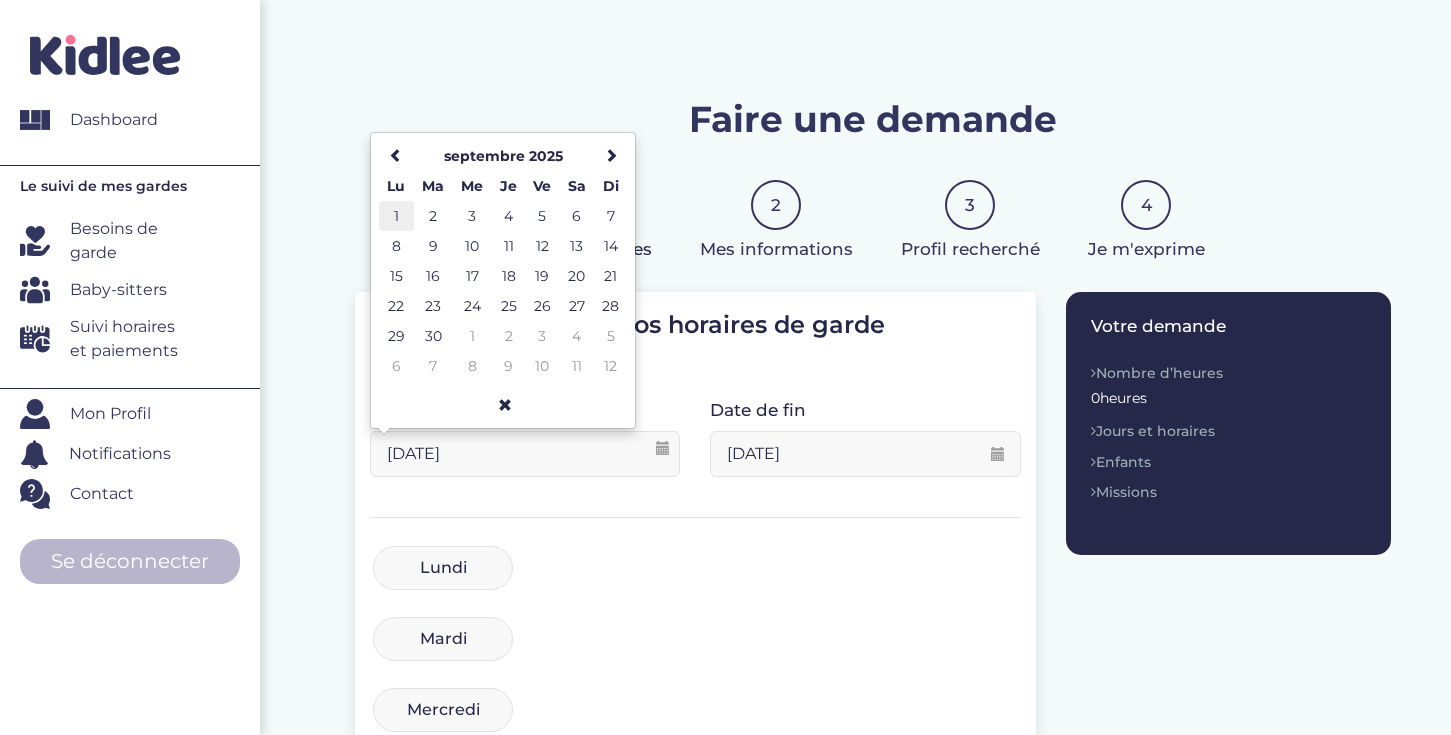 click on "1" at bounding box center (396, 216) 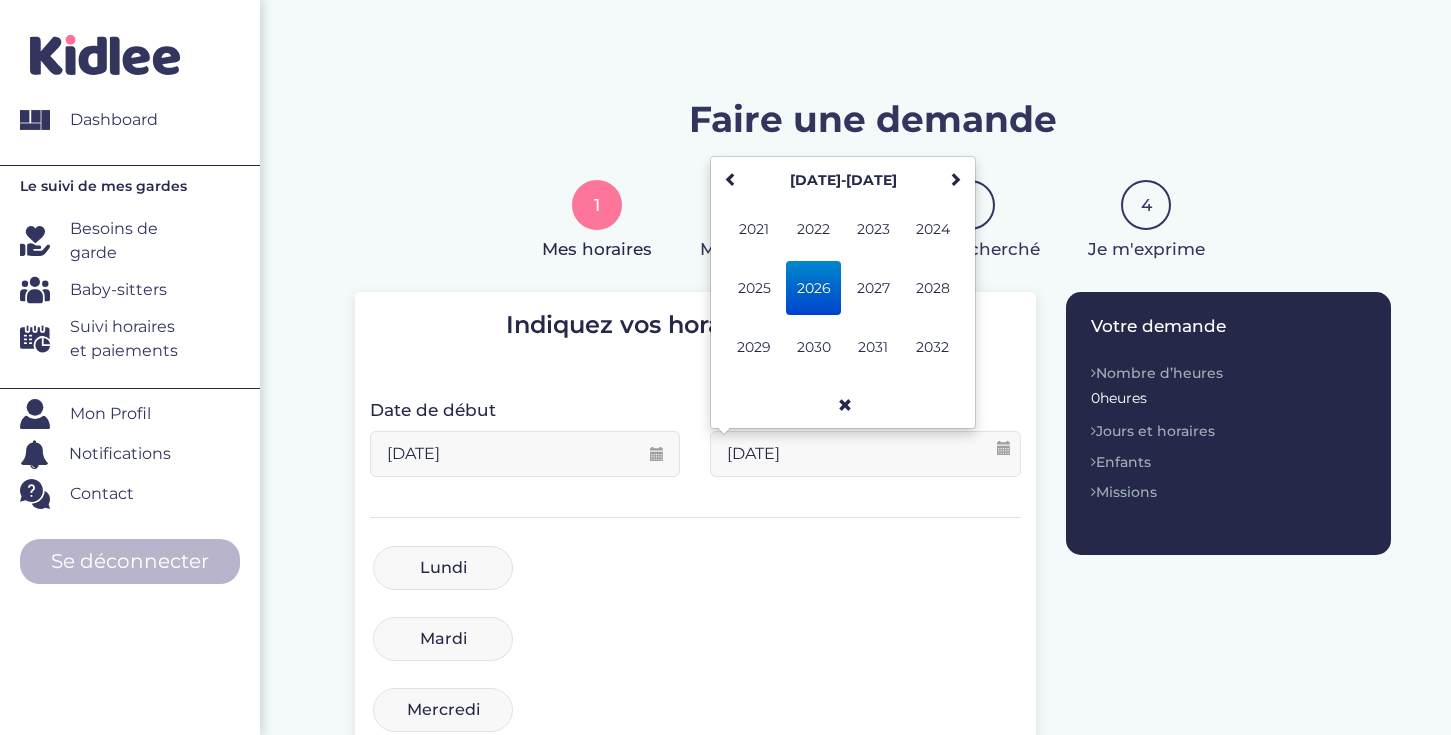 click on "[DATE]" at bounding box center [865, 454] 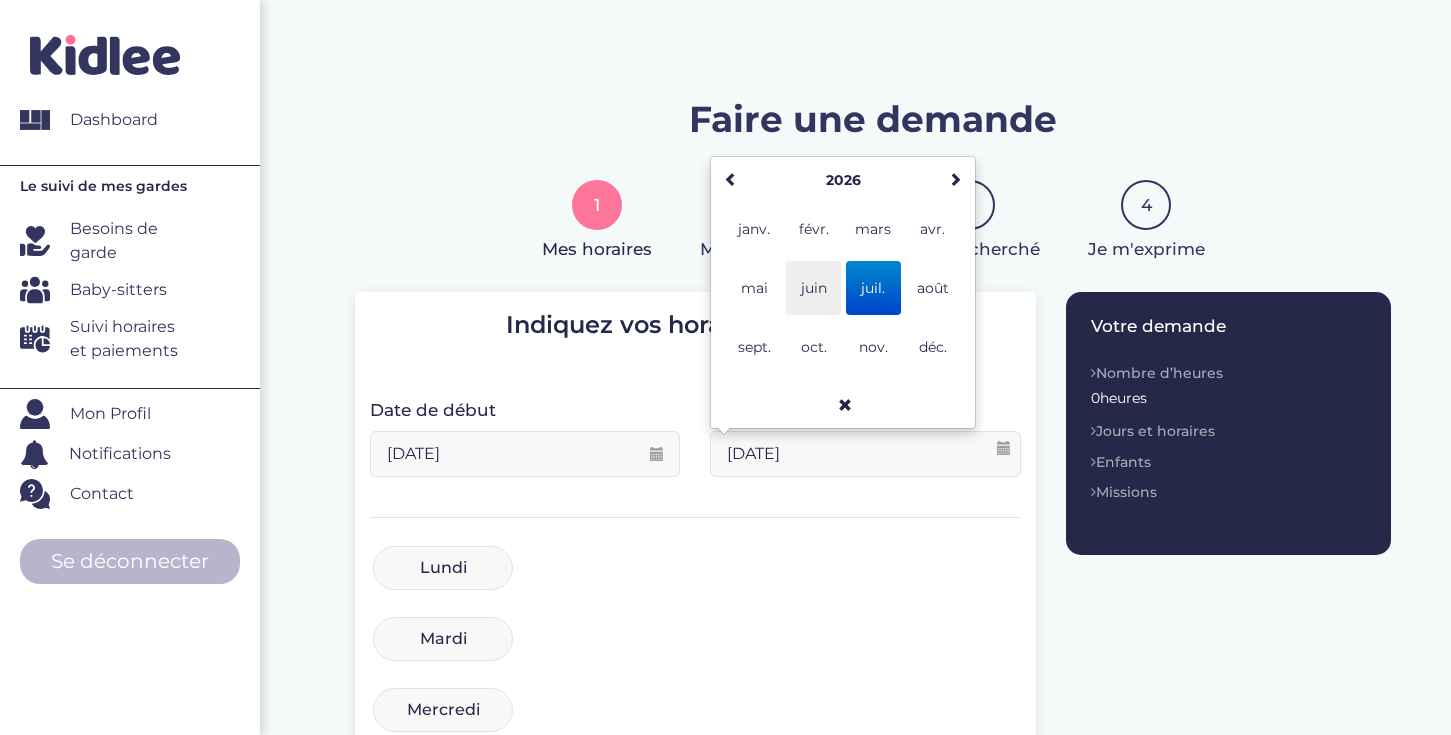 click on "juin" at bounding box center [813, 288] 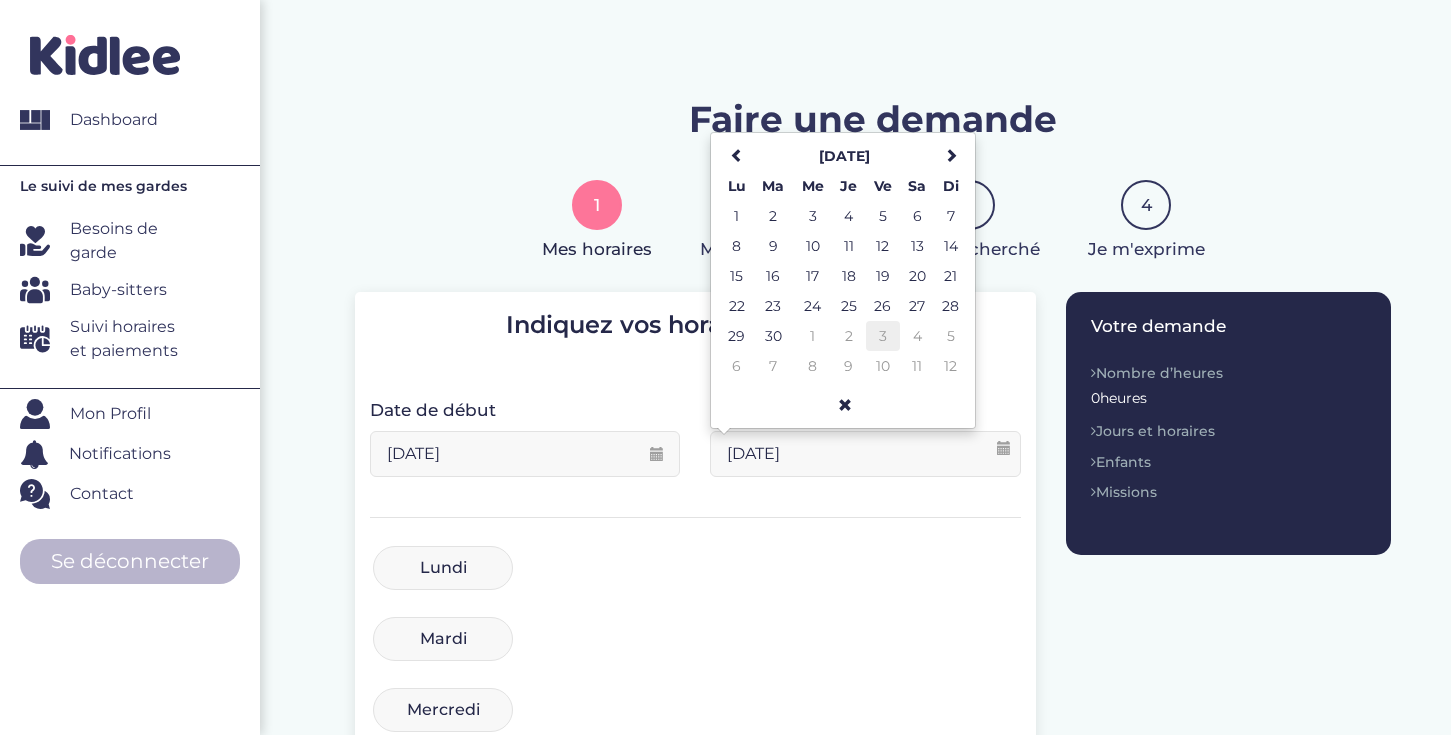 click on "3" at bounding box center (883, 336) 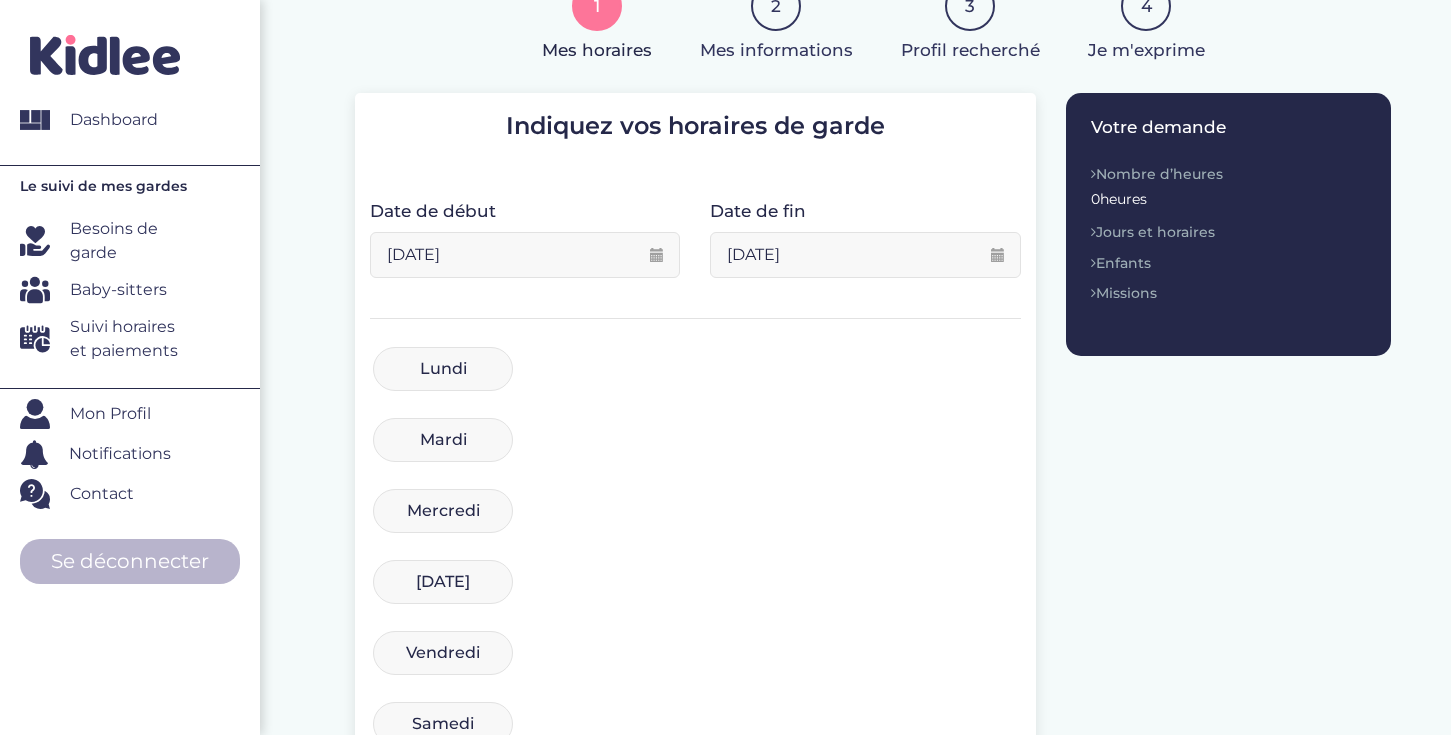scroll, scrollTop: 200, scrollLeft: 0, axis: vertical 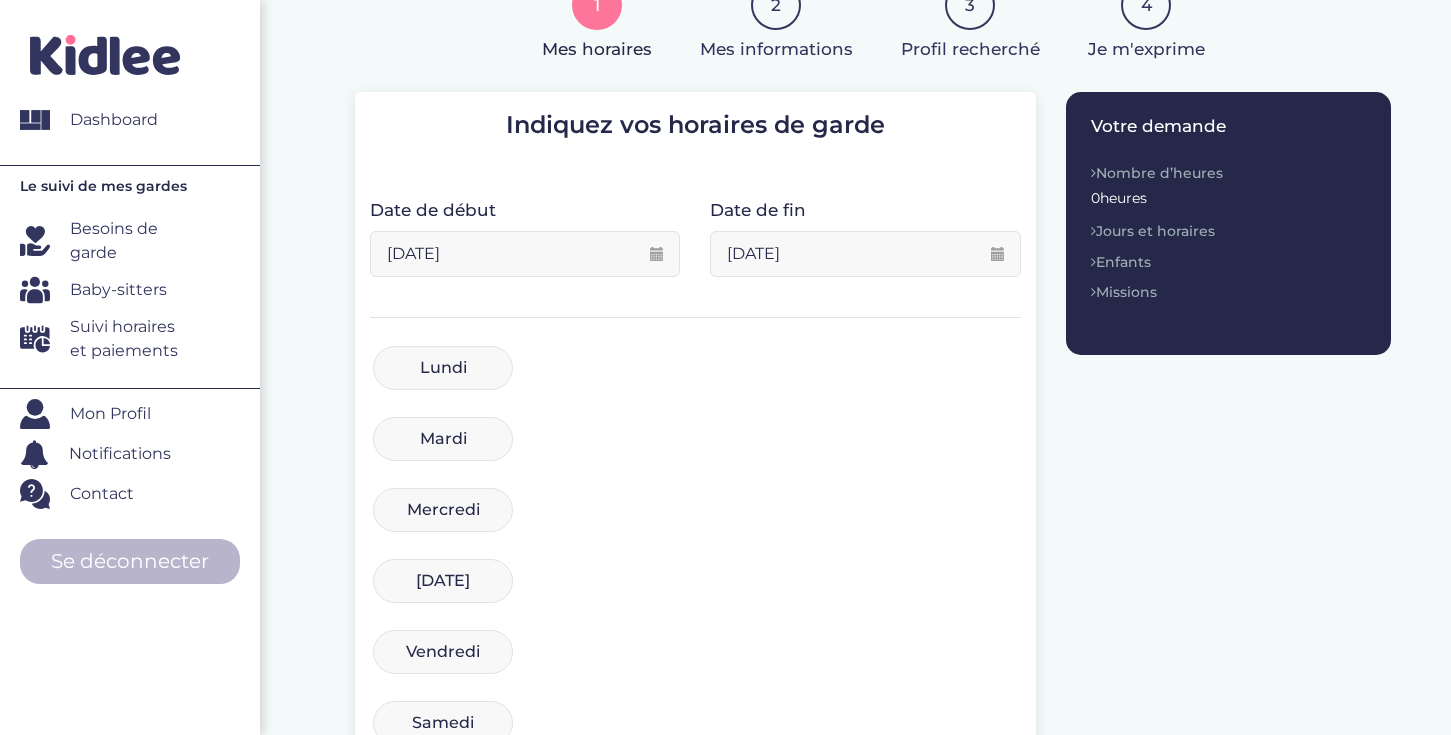 click on "Lundi" at bounding box center (443, 368) 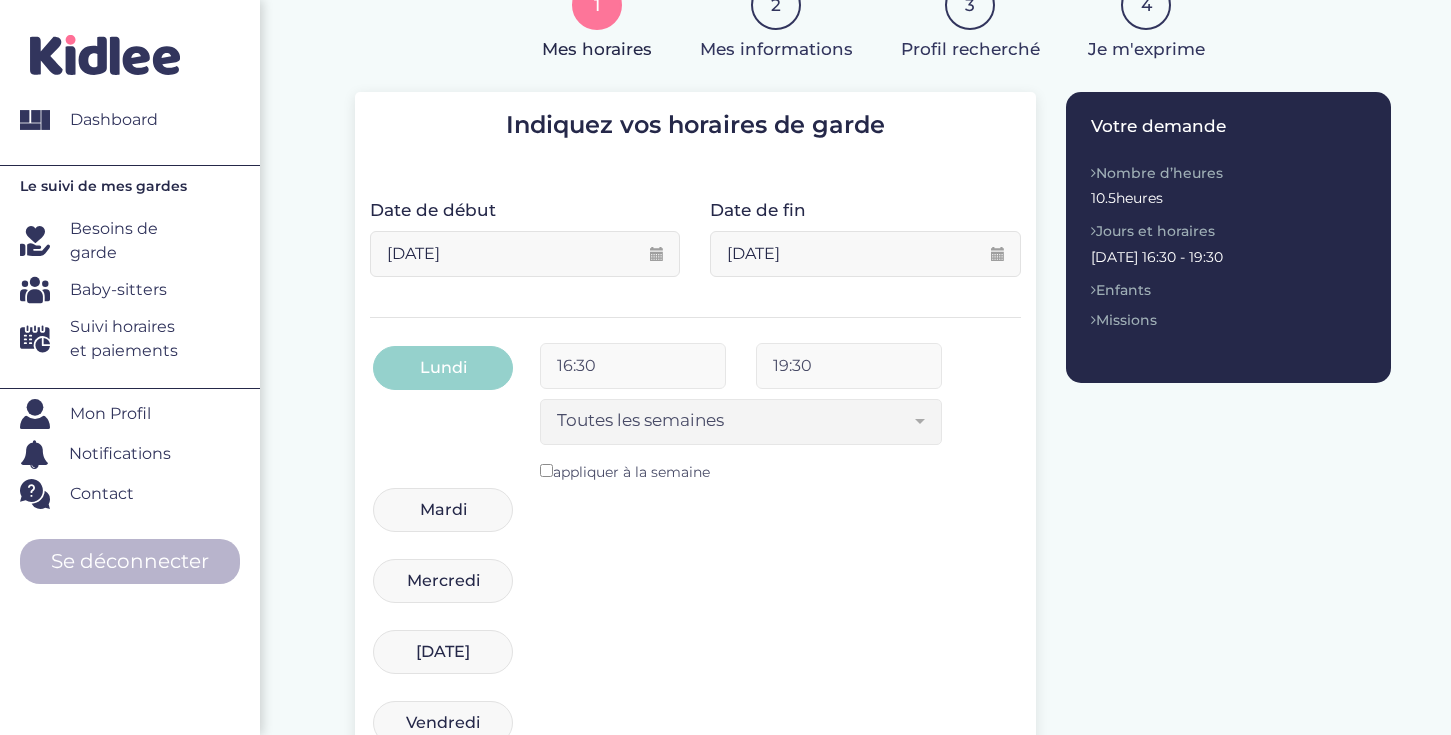 click on "[DATE]
16:30   19:30   Toutes les semaines
Toutes les 2
semaines
Tous les mois Toutes les semaines
appliquer à la semaine" at bounding box center [695, 414] 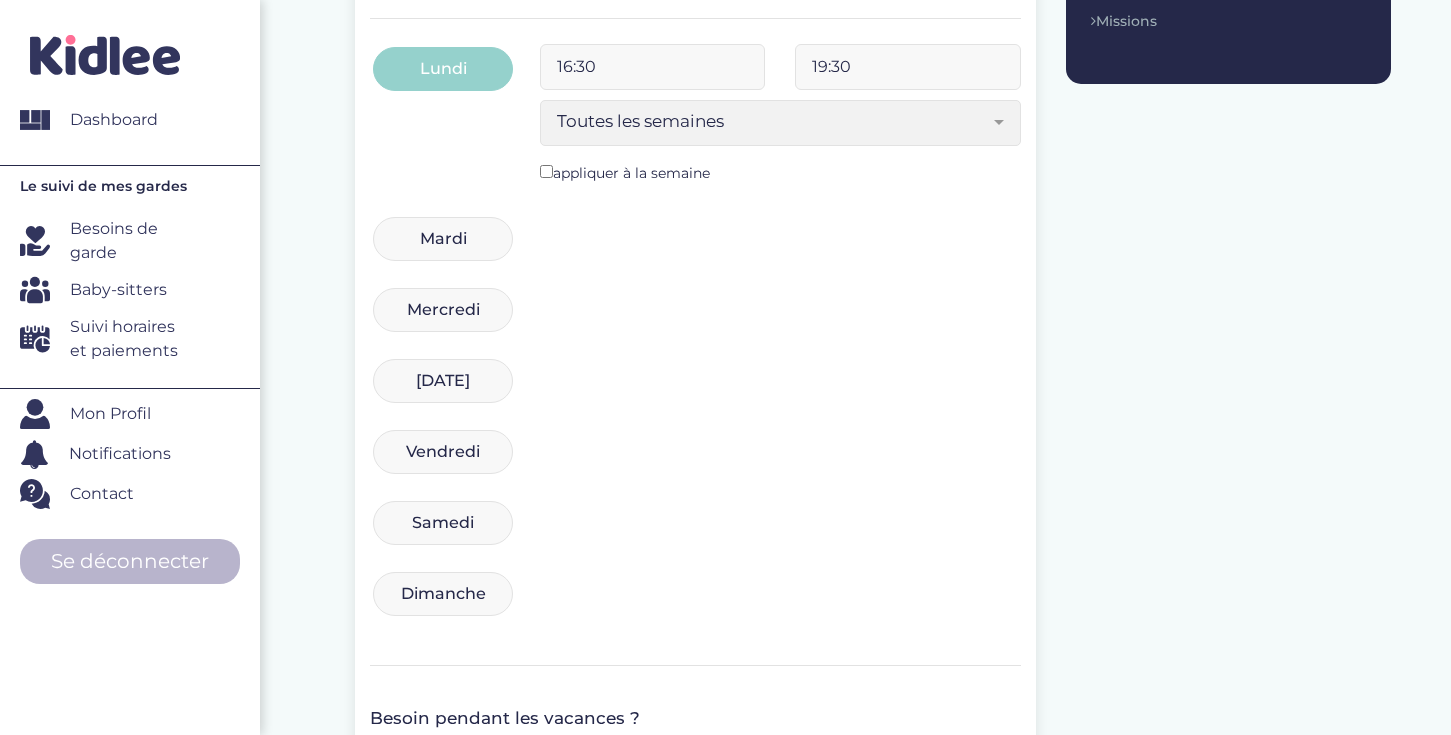 scroll, scrollTop: 500, scrollLeft: 0, axis: vertical 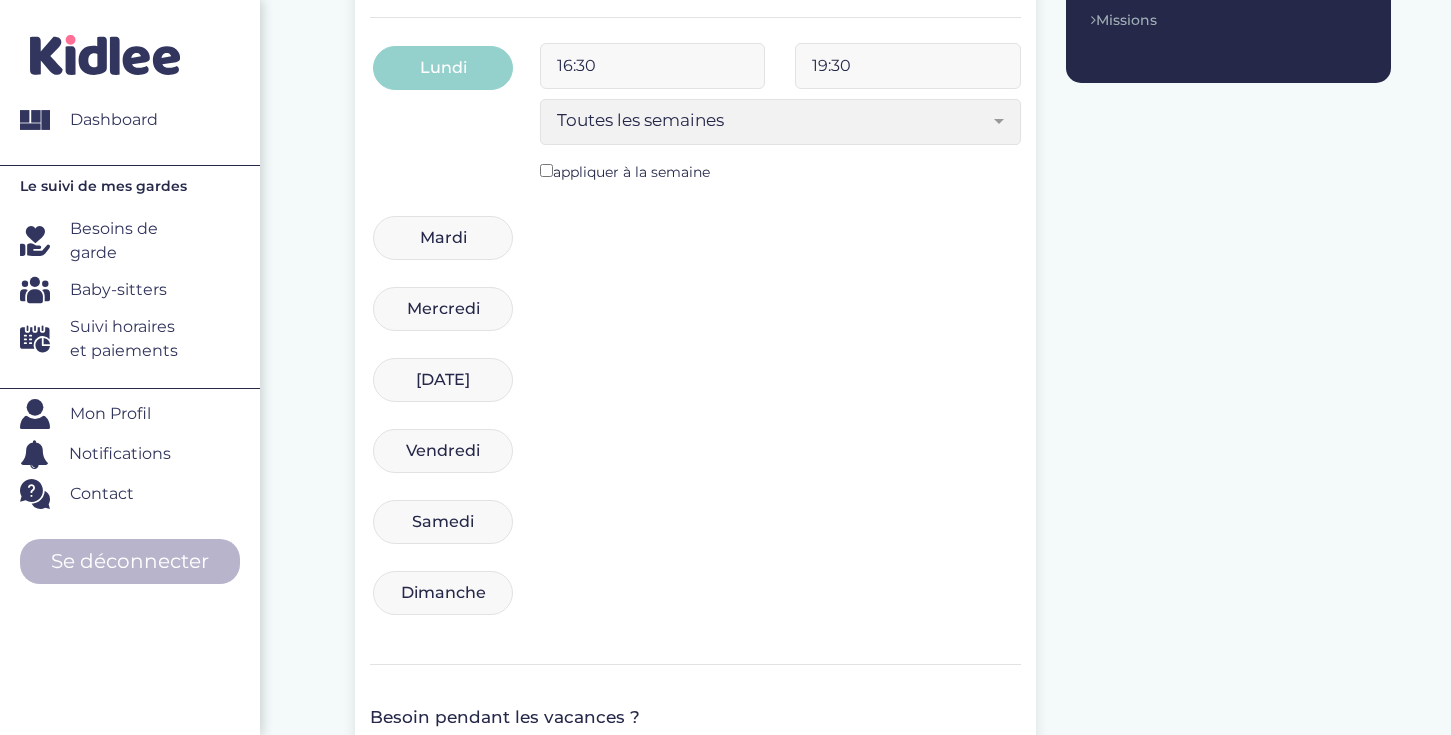 click on "Mardi" at bounding box center (443, 238) 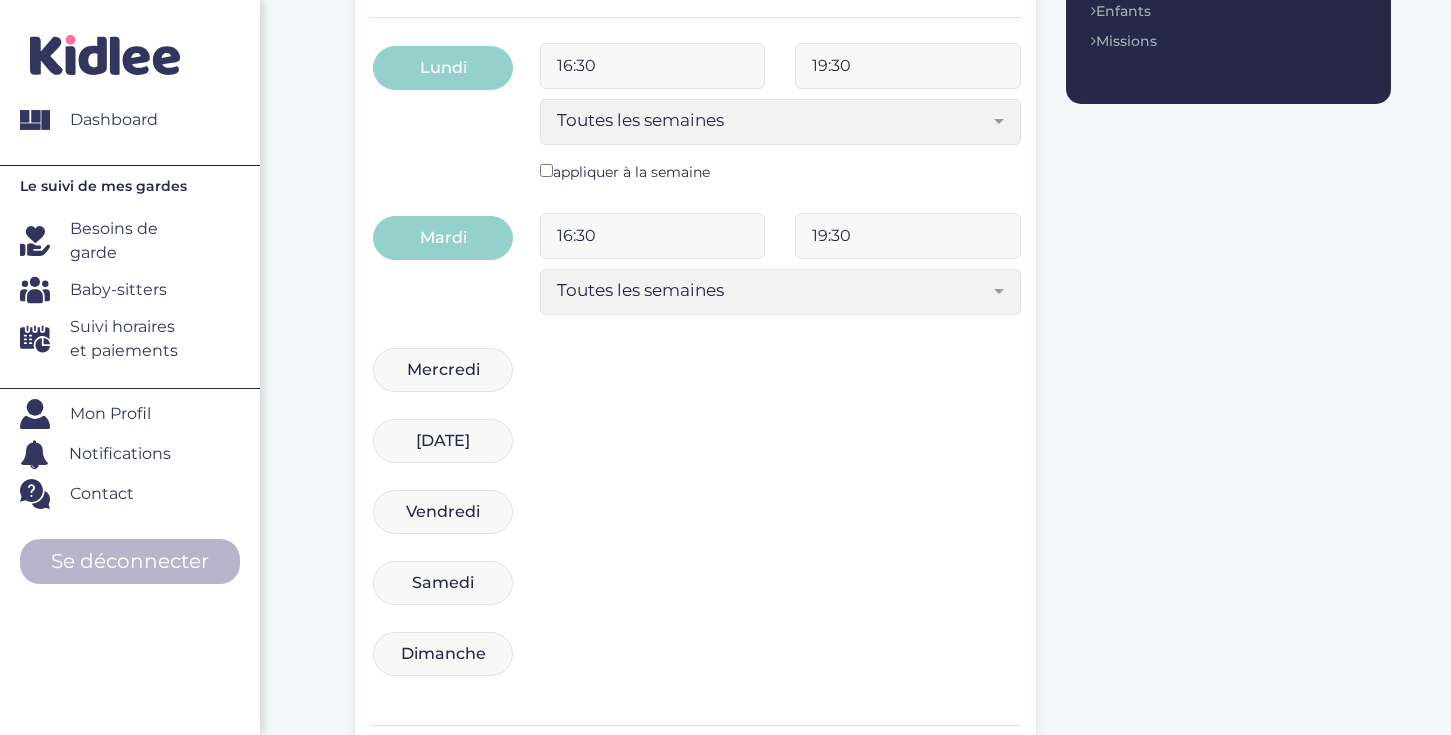 click on "Mercredi" at bounding box center (443, 370) 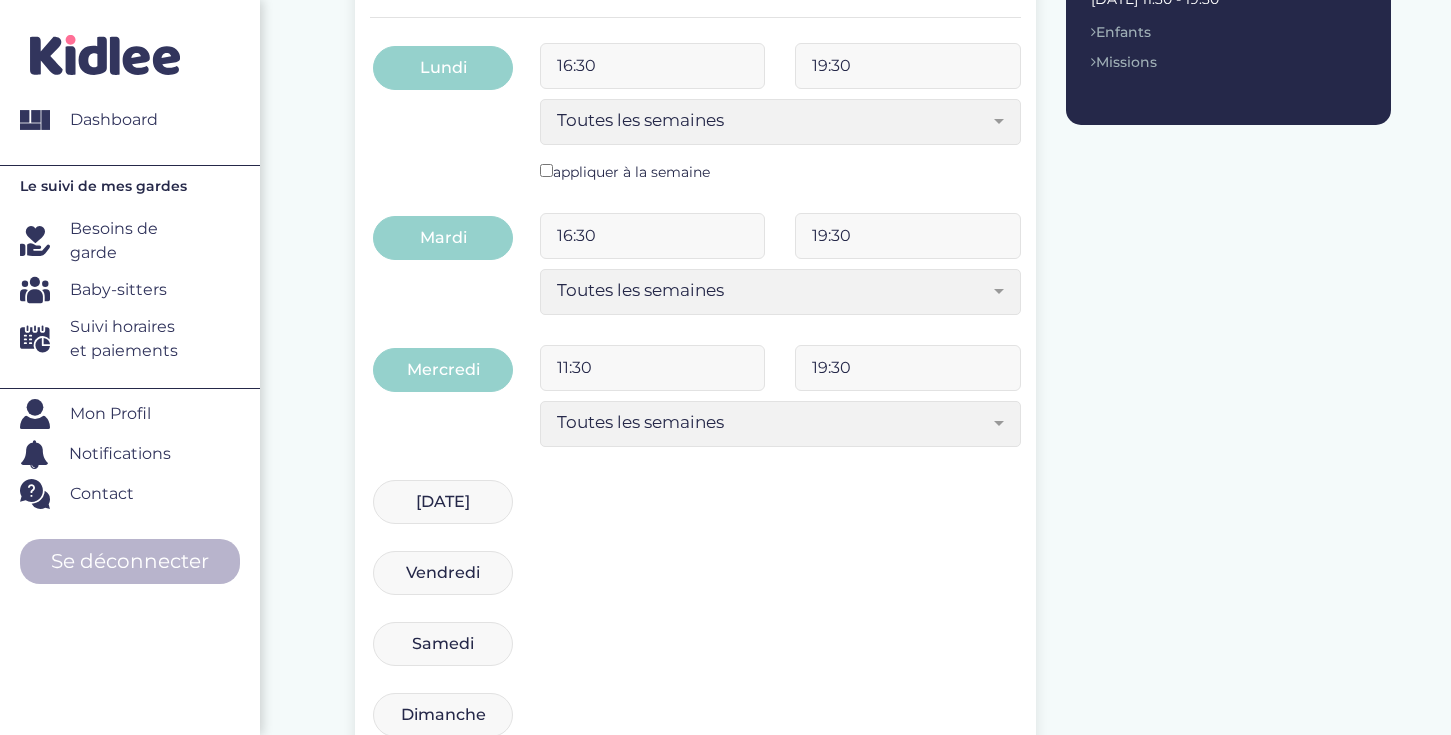 click on "11:30" at bounding box center (652, 368) 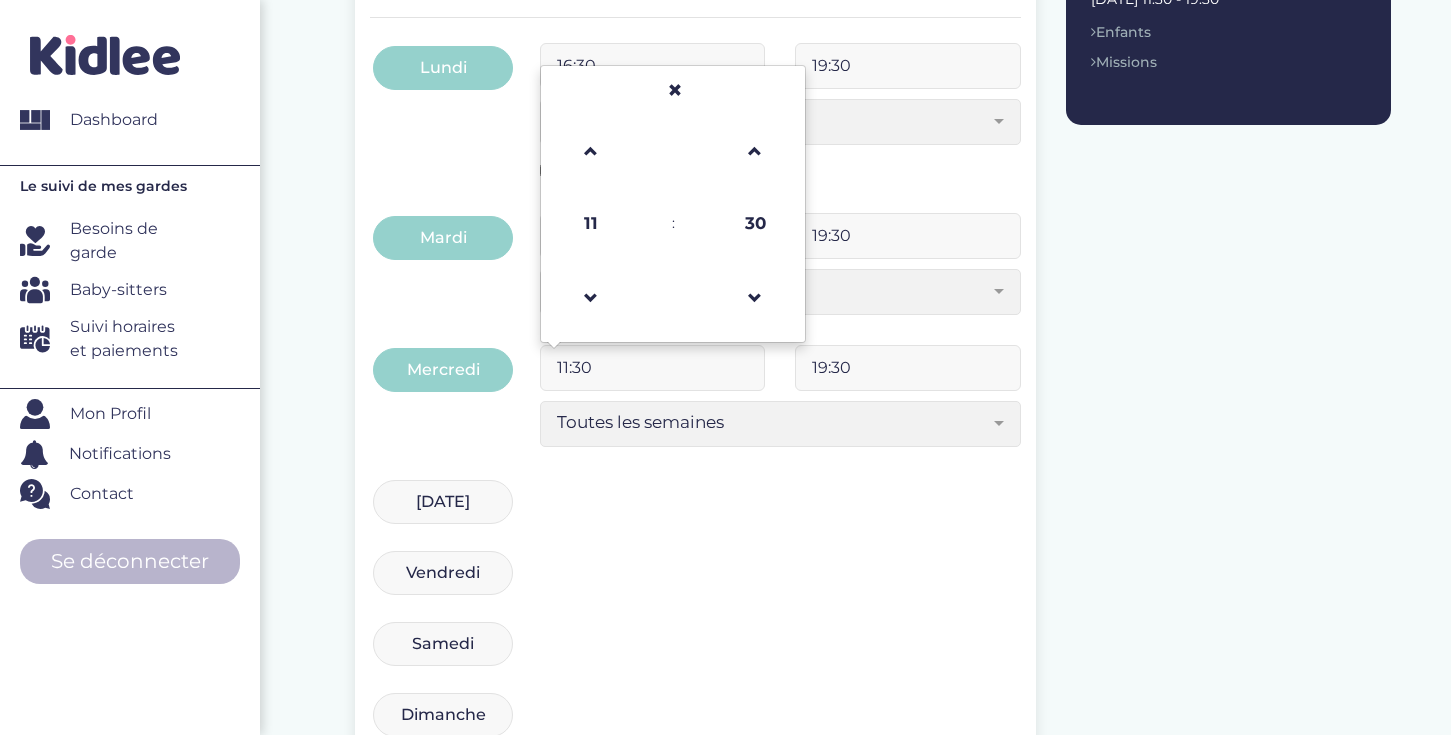 drag, startPoint x: 597, startPoint y: 370, endPoint x: 534, endPoint y: 366, distance: 63.126858 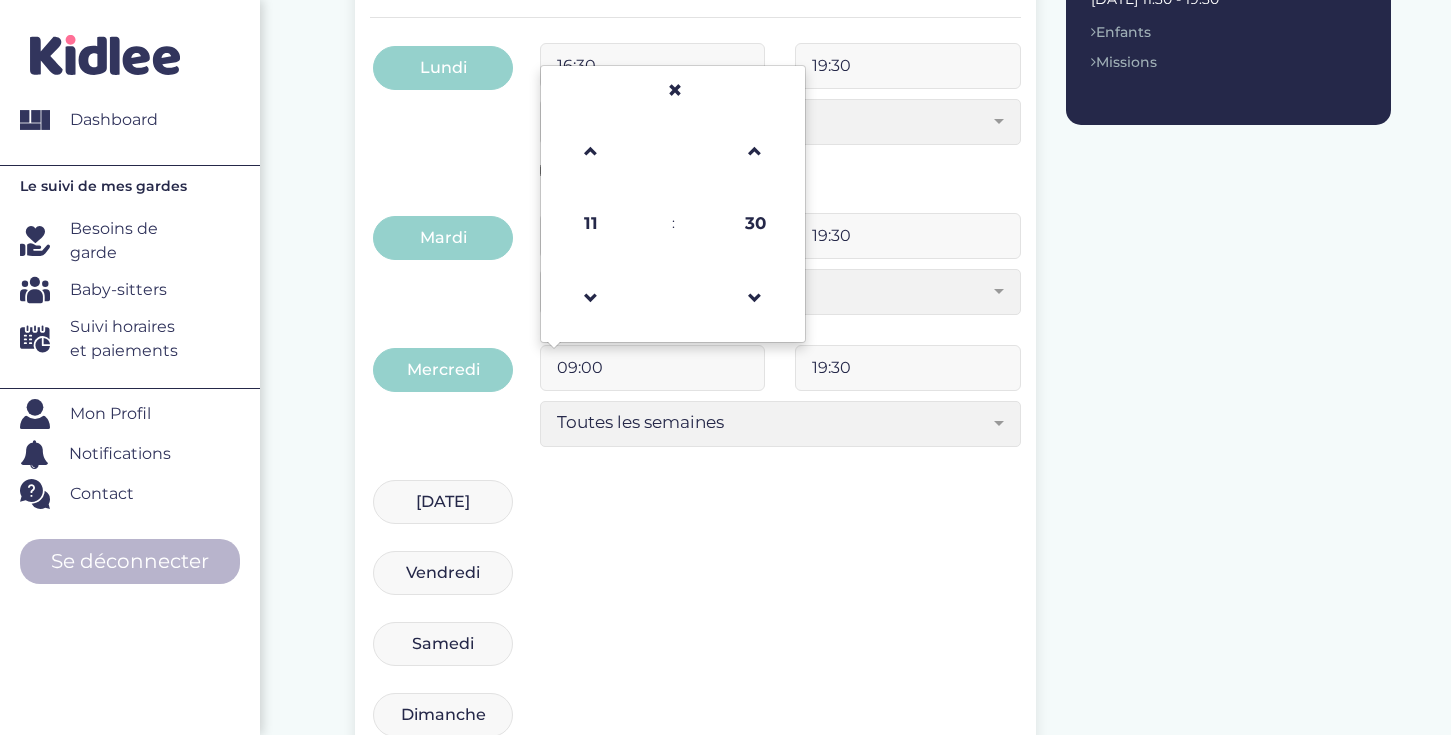 type on "09:00" 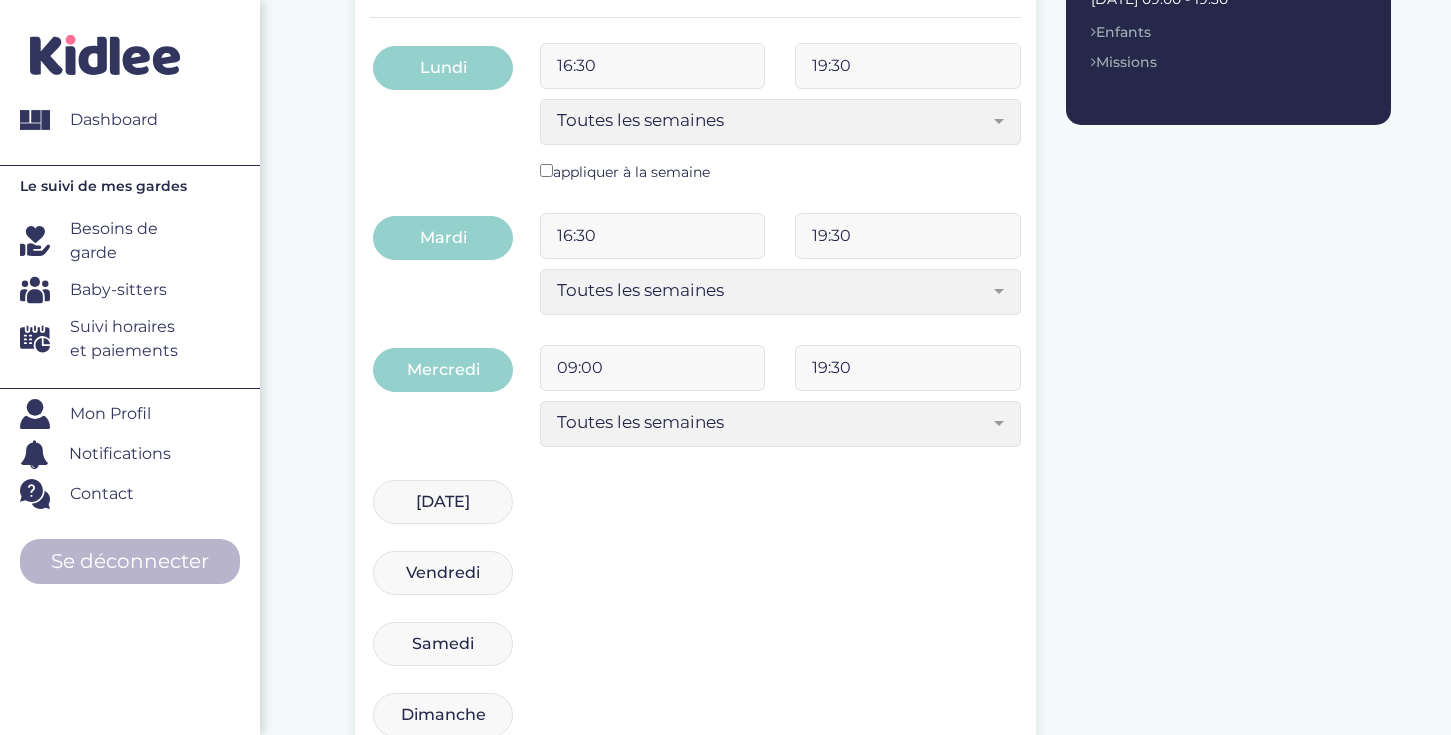click on "[DATE]
16:30   19:30   Toutes les semaines
Toutes les 2
semaines
Tous les mois Toutes les semaines" at bounding box center [695, 512] 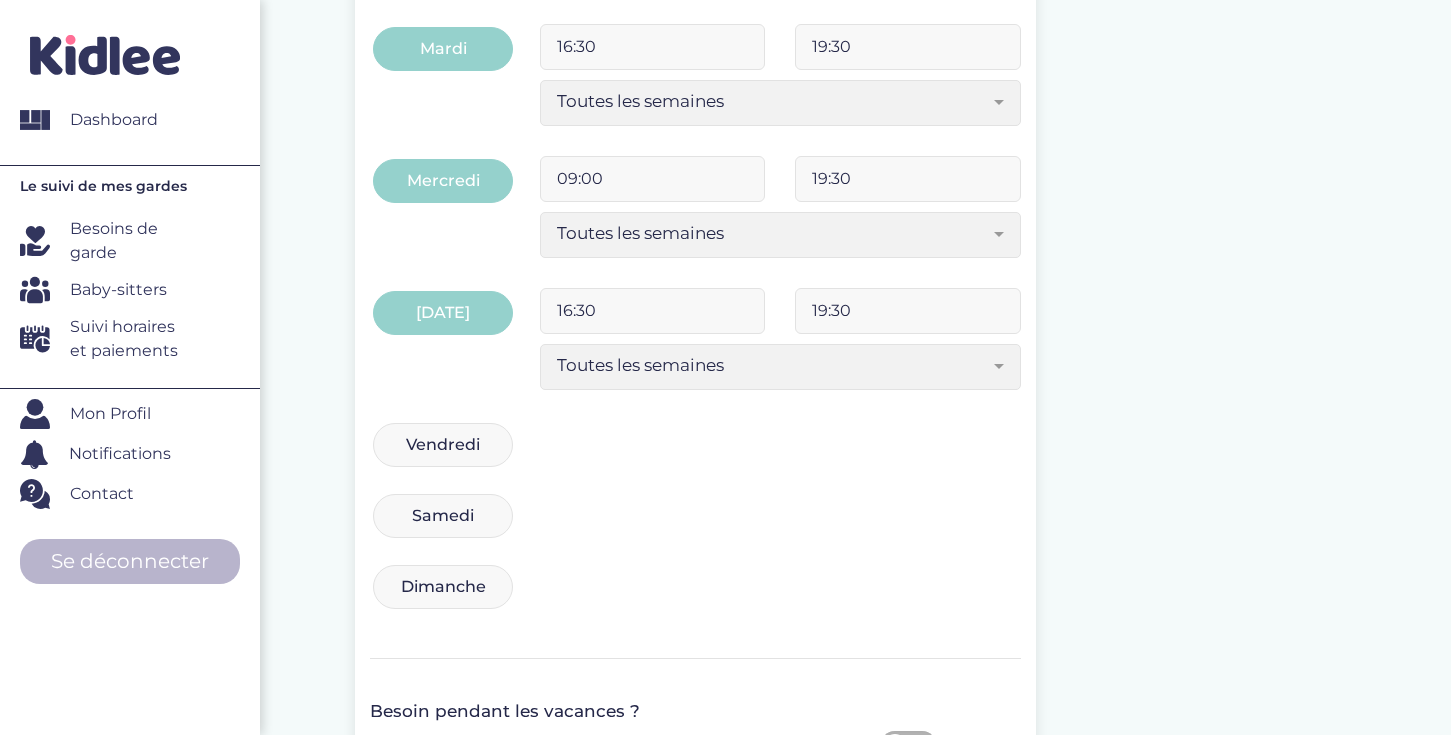 scroll, scrollTop: 700, scrollLeft: 0, axis: vertical 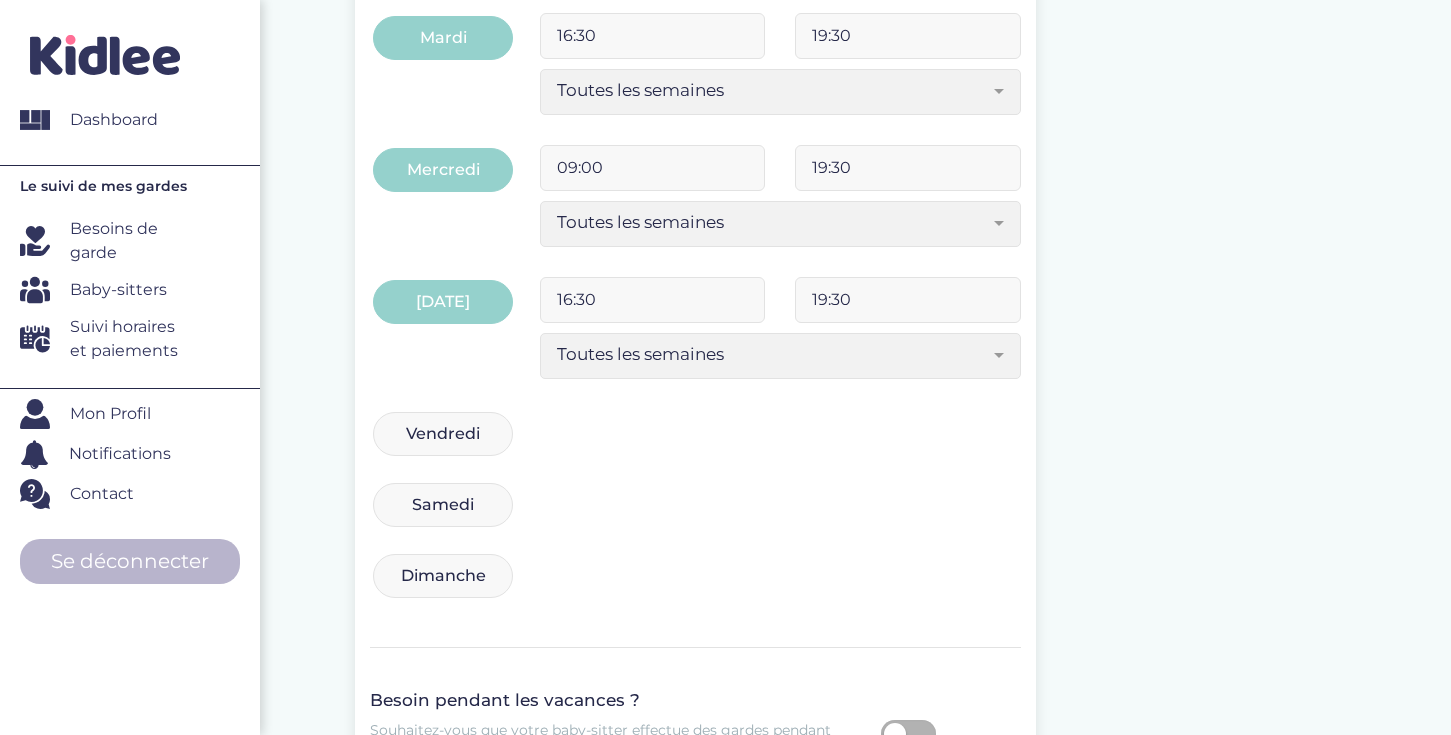 click on "Vendredi" at bounding box center (443, 434) 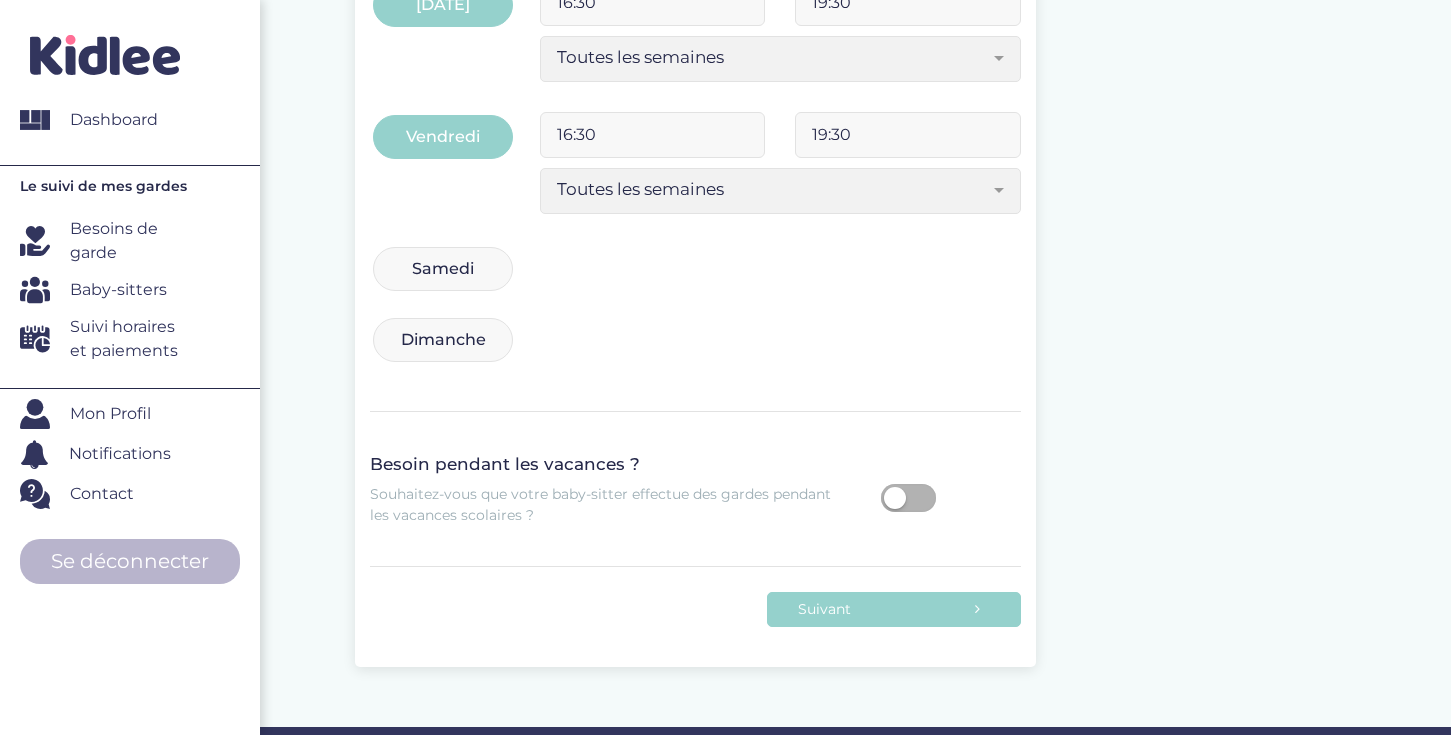 scroll, scrollTop: 1044, scrollLeft: 0, axis: vertical 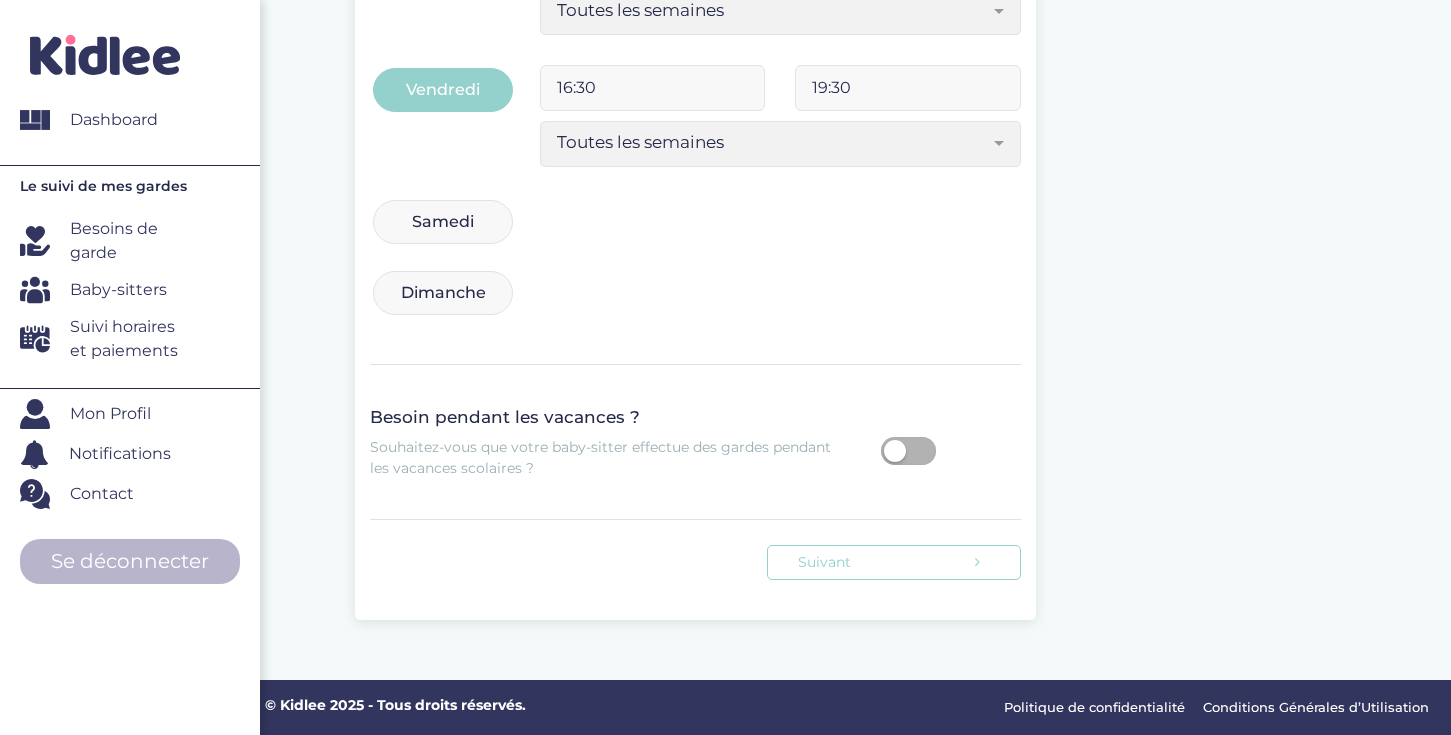 click on "Suivant" at bounding box center [894, 562] 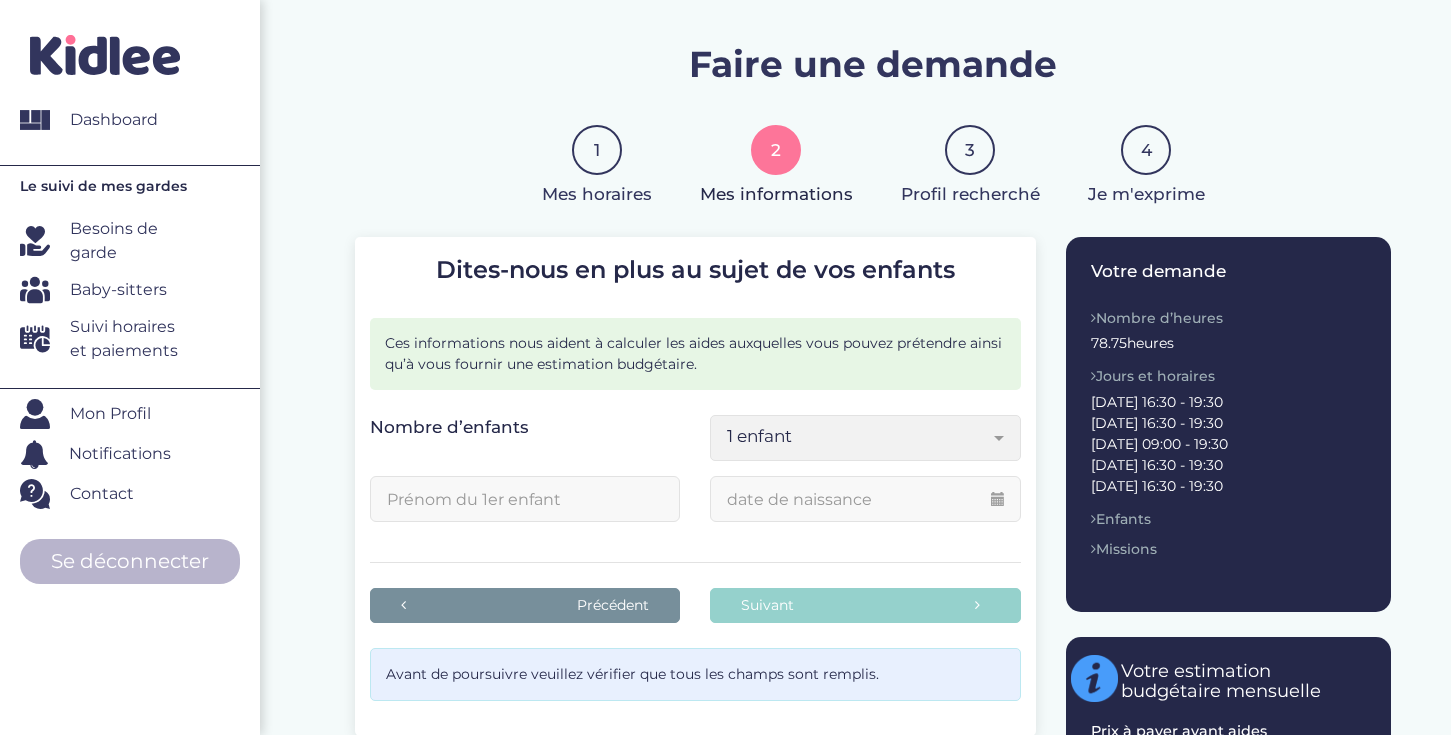 scroll, scrollTop: 100, scrollLeft: 0, axis: vertical 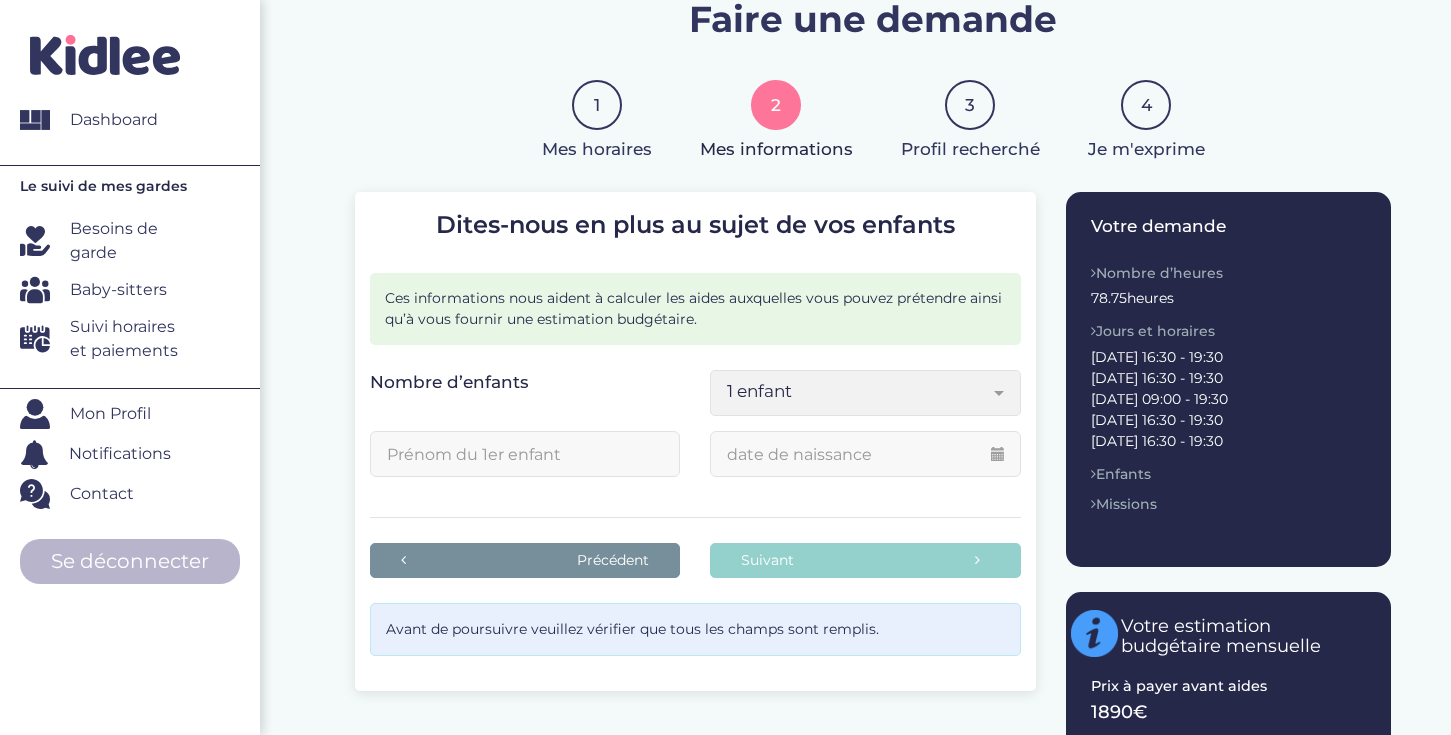 click at bounding box center (525, 454) 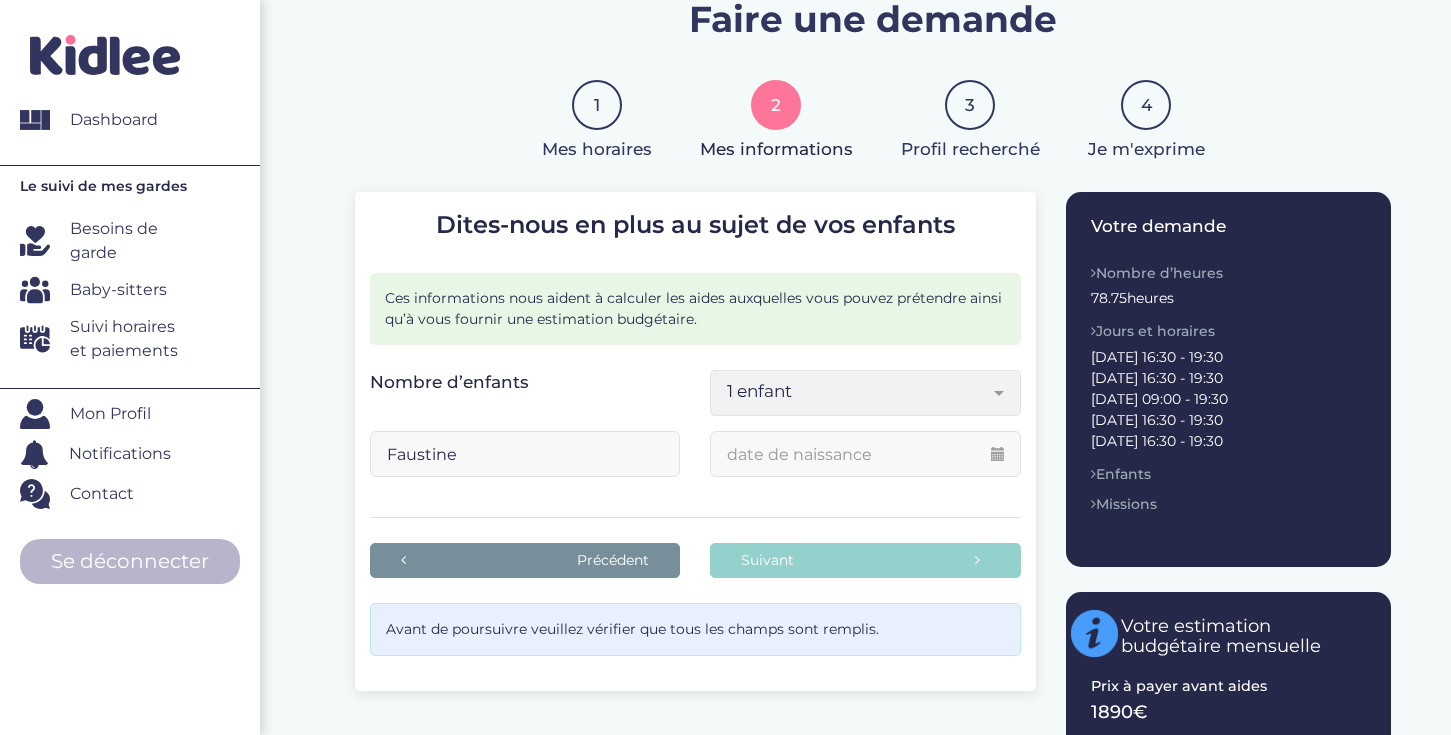 type on "Faustine" 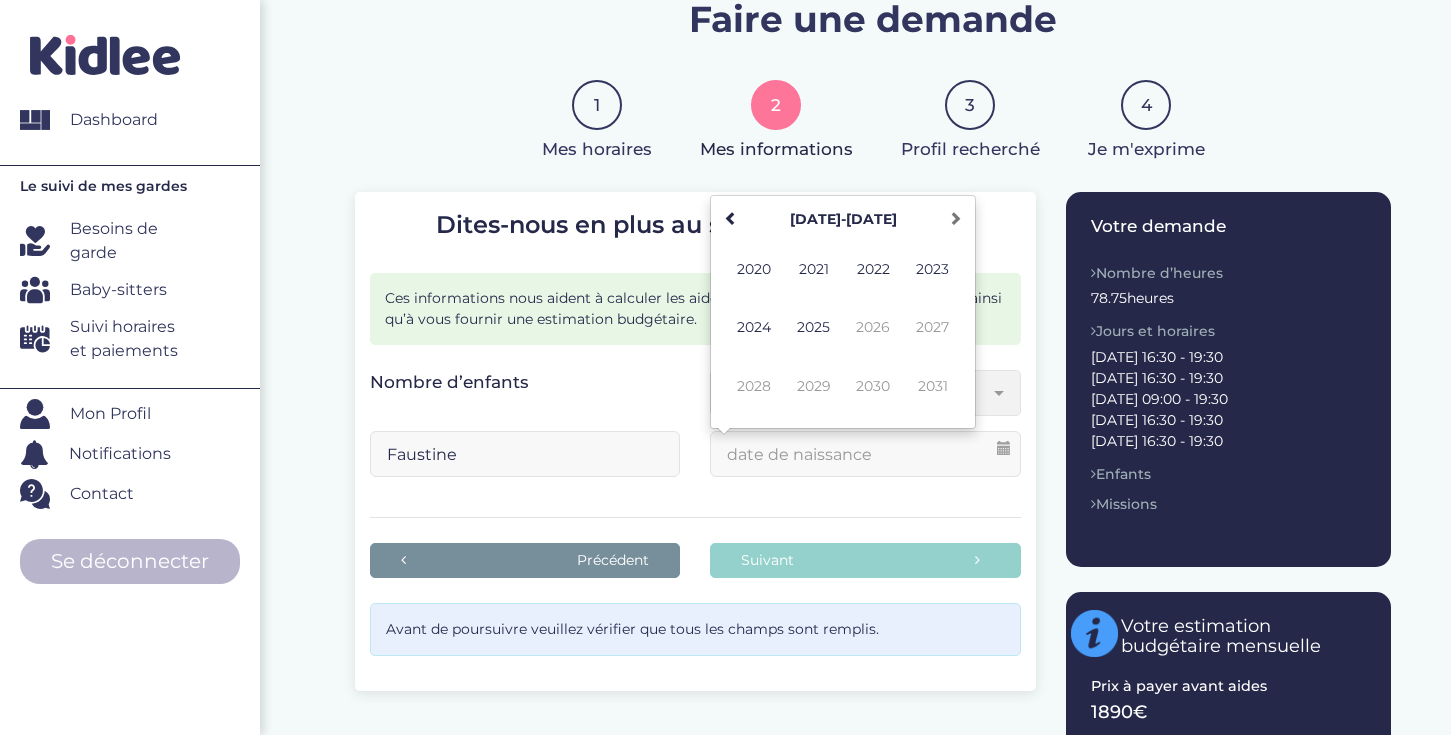 click at bounding box center [865, 454] 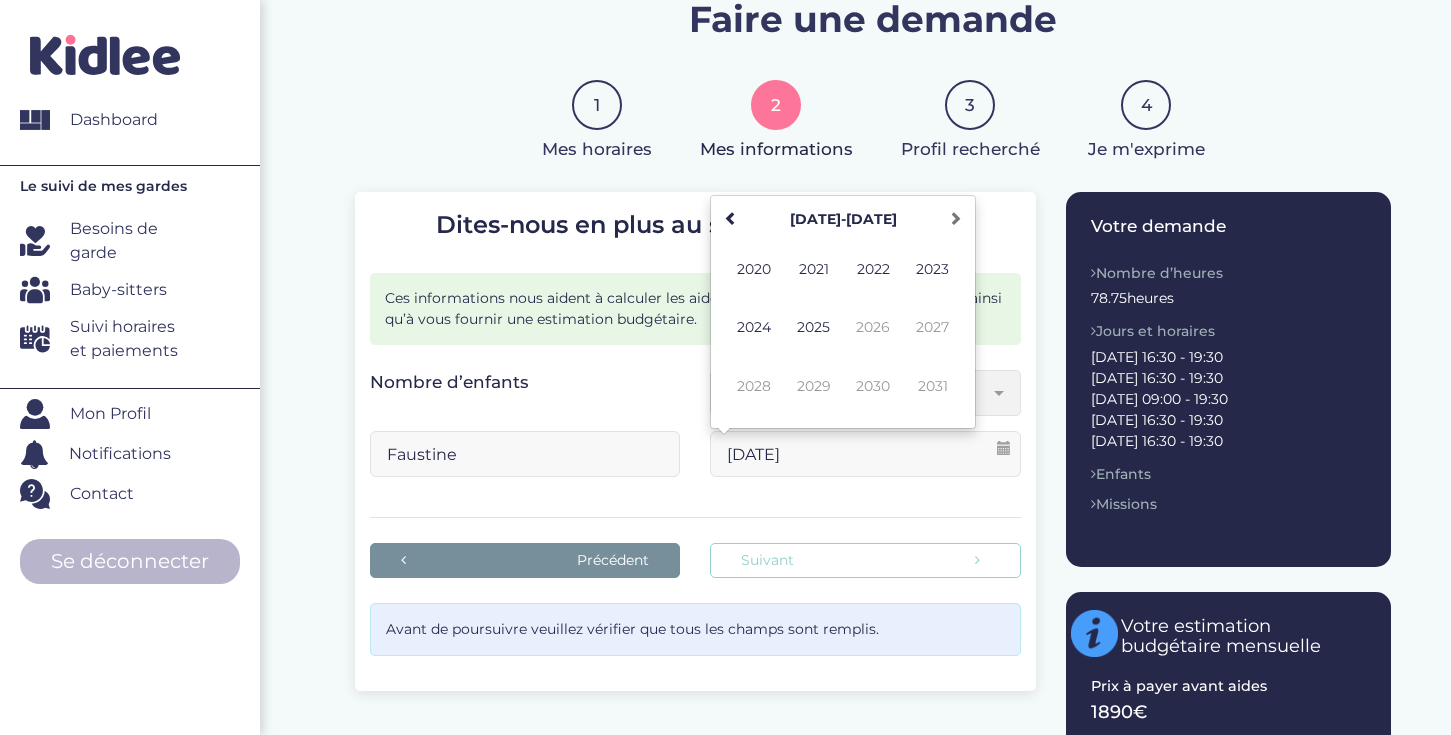 type on "[DATE]" 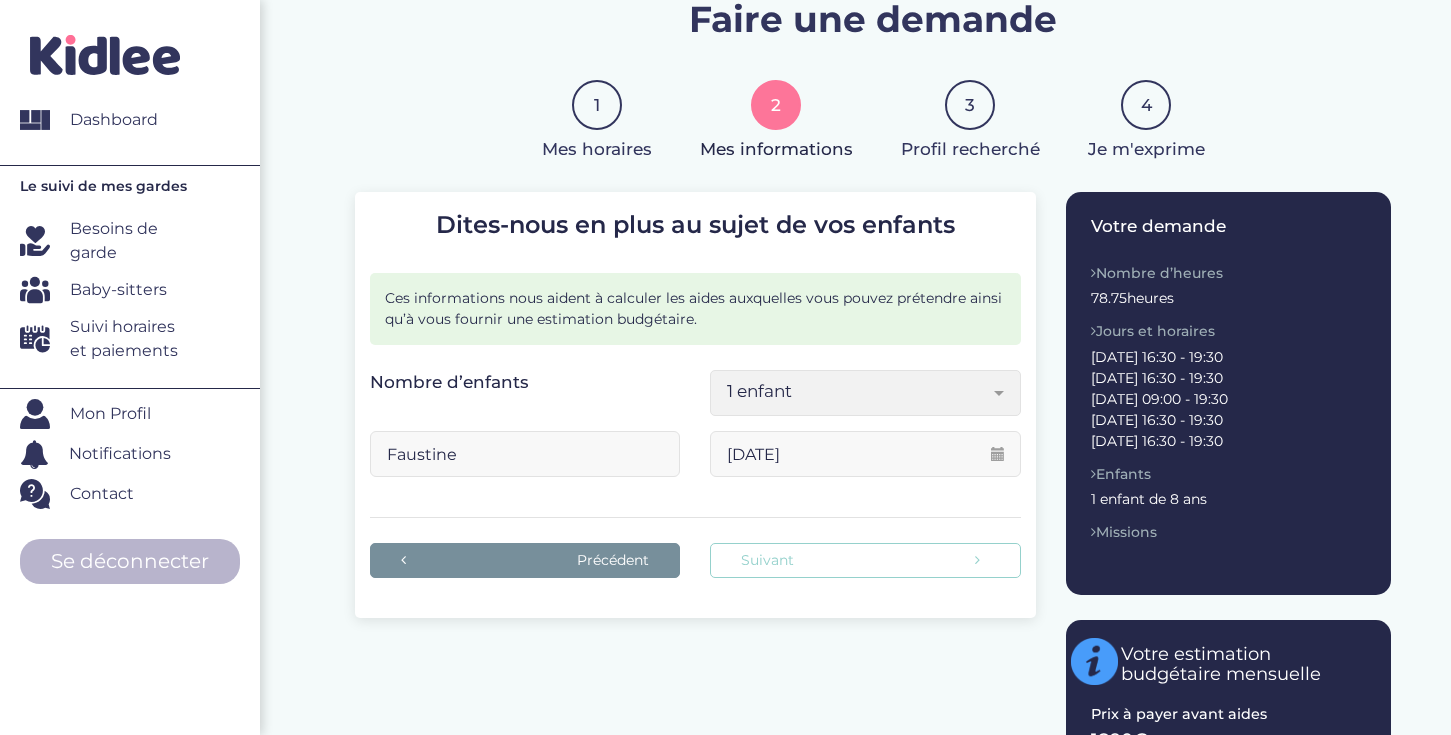 click on "Suivant" at bounding box center [865, 560] 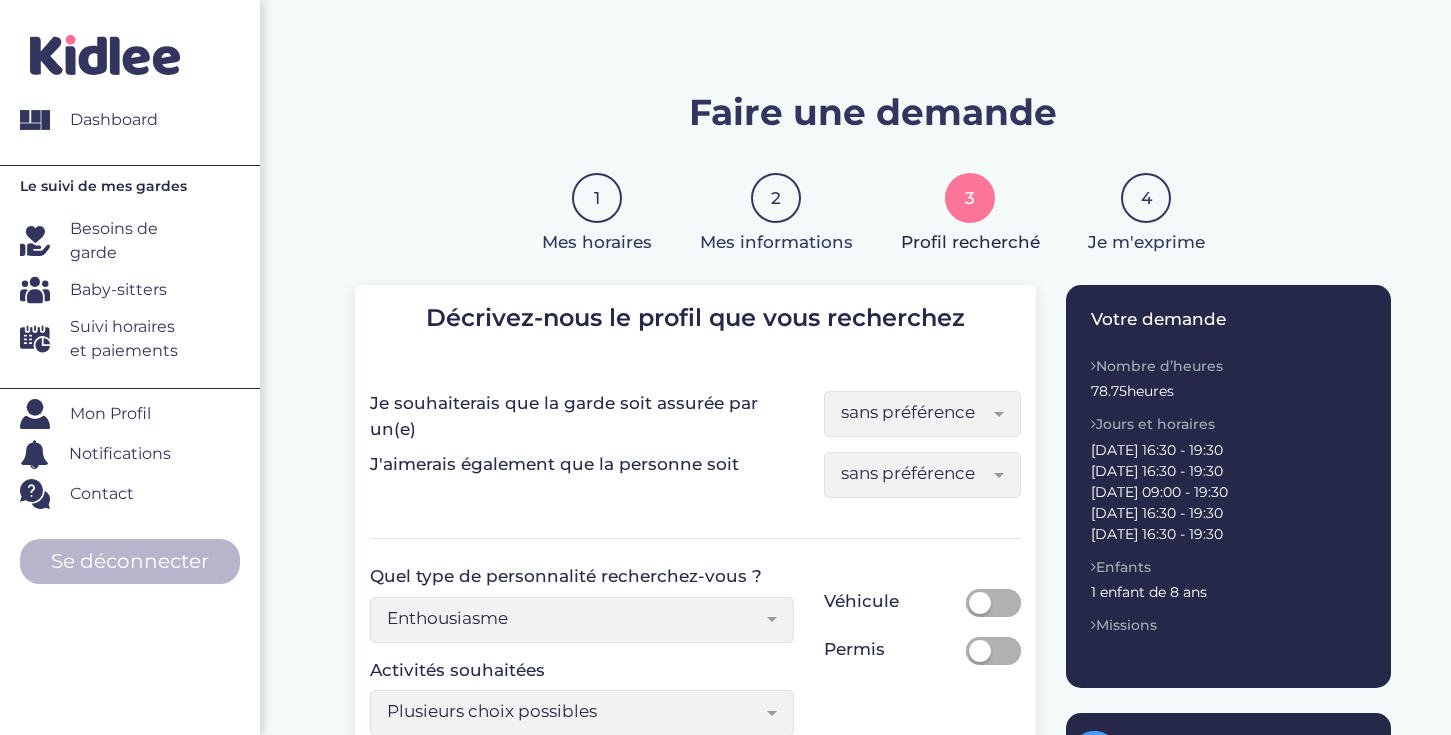 scroll, scrollTop: 0, scrollLeft: 0, axis: both 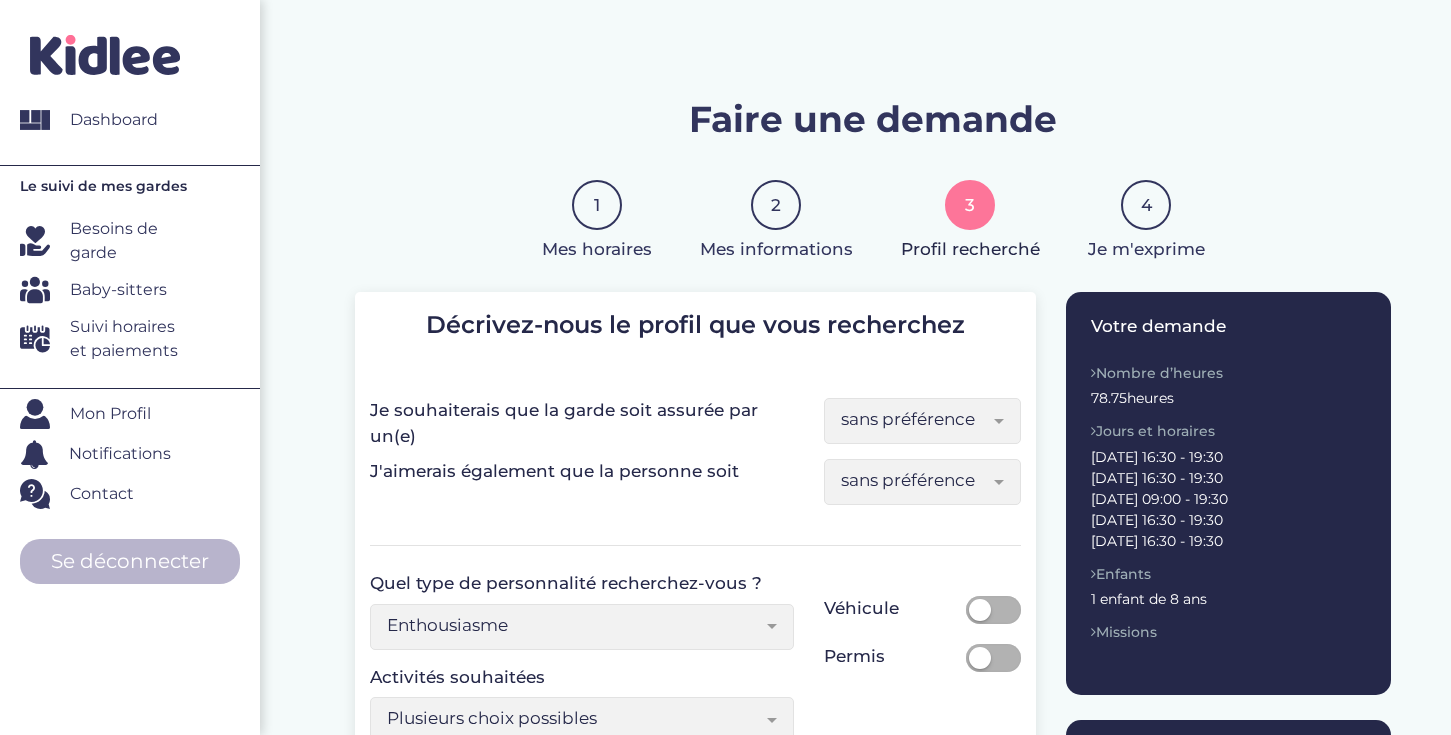 click on "sans préférence" at bounding box center [915, 419] 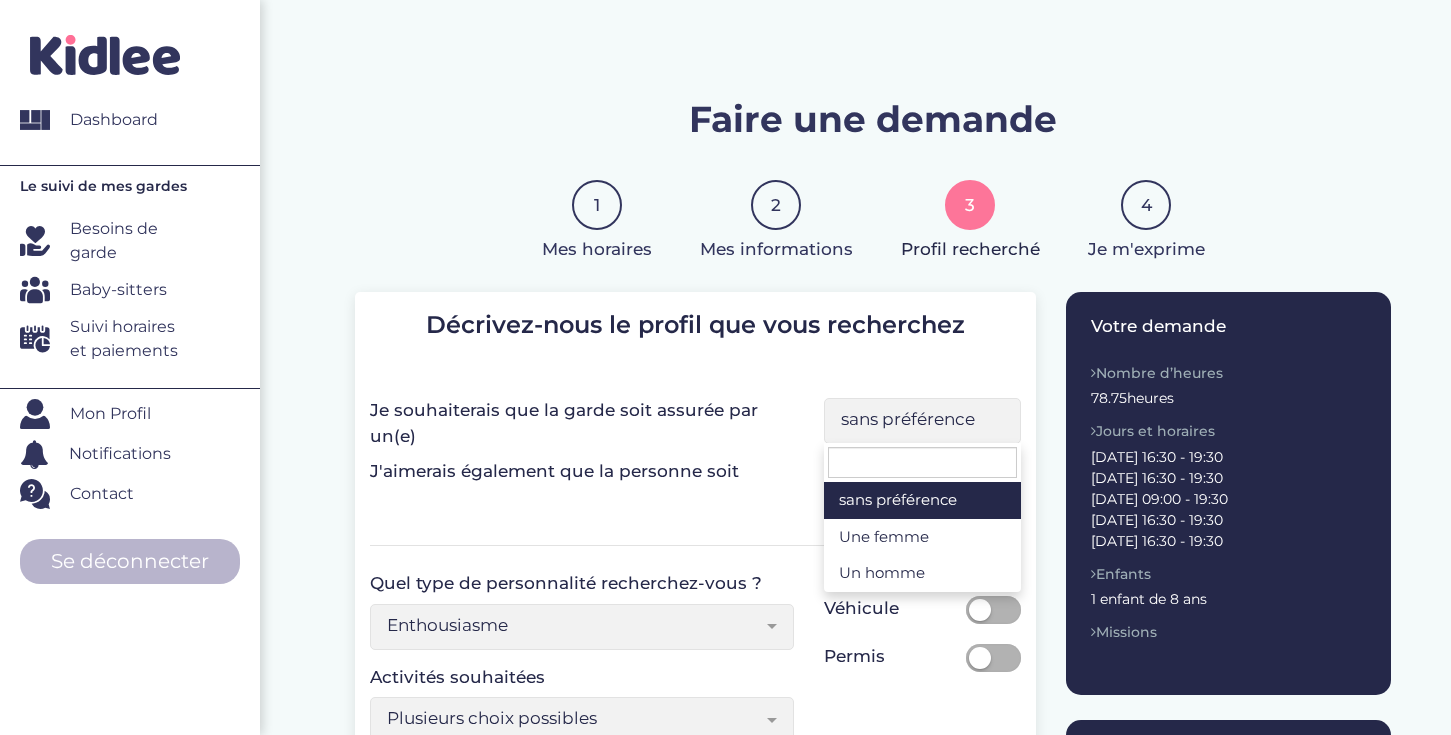 click on "sans préférence" at bounding box center (915, 419) 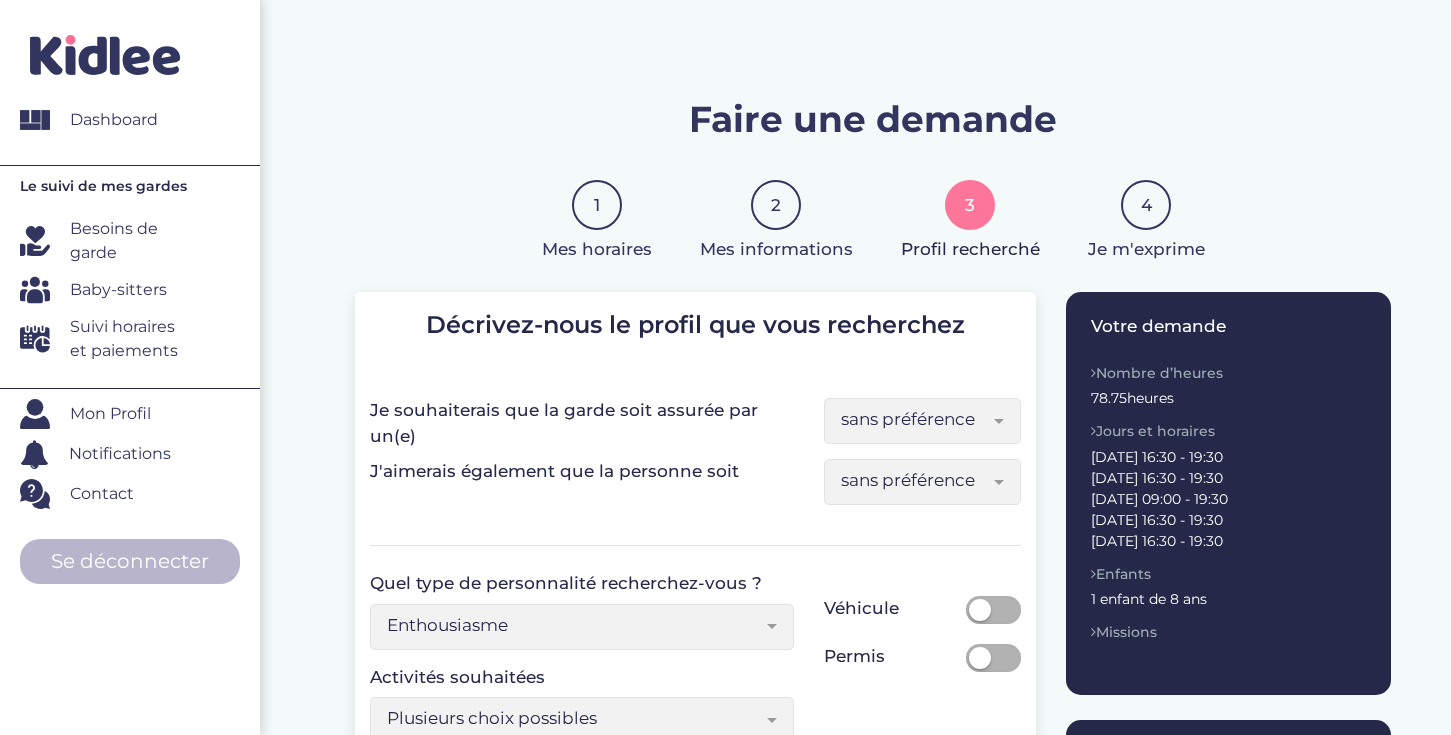 click on "sans préférence" at bounding box center (915, 480) 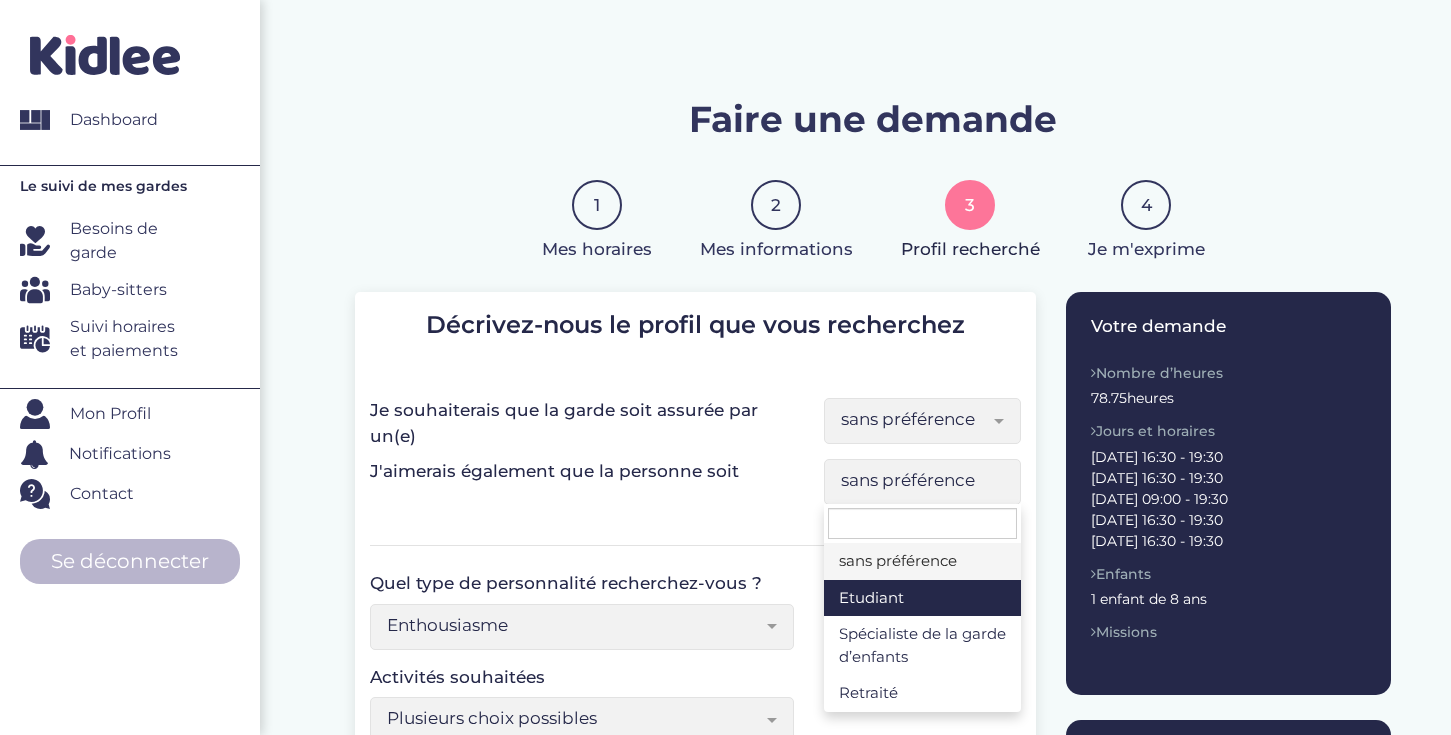select on "5" 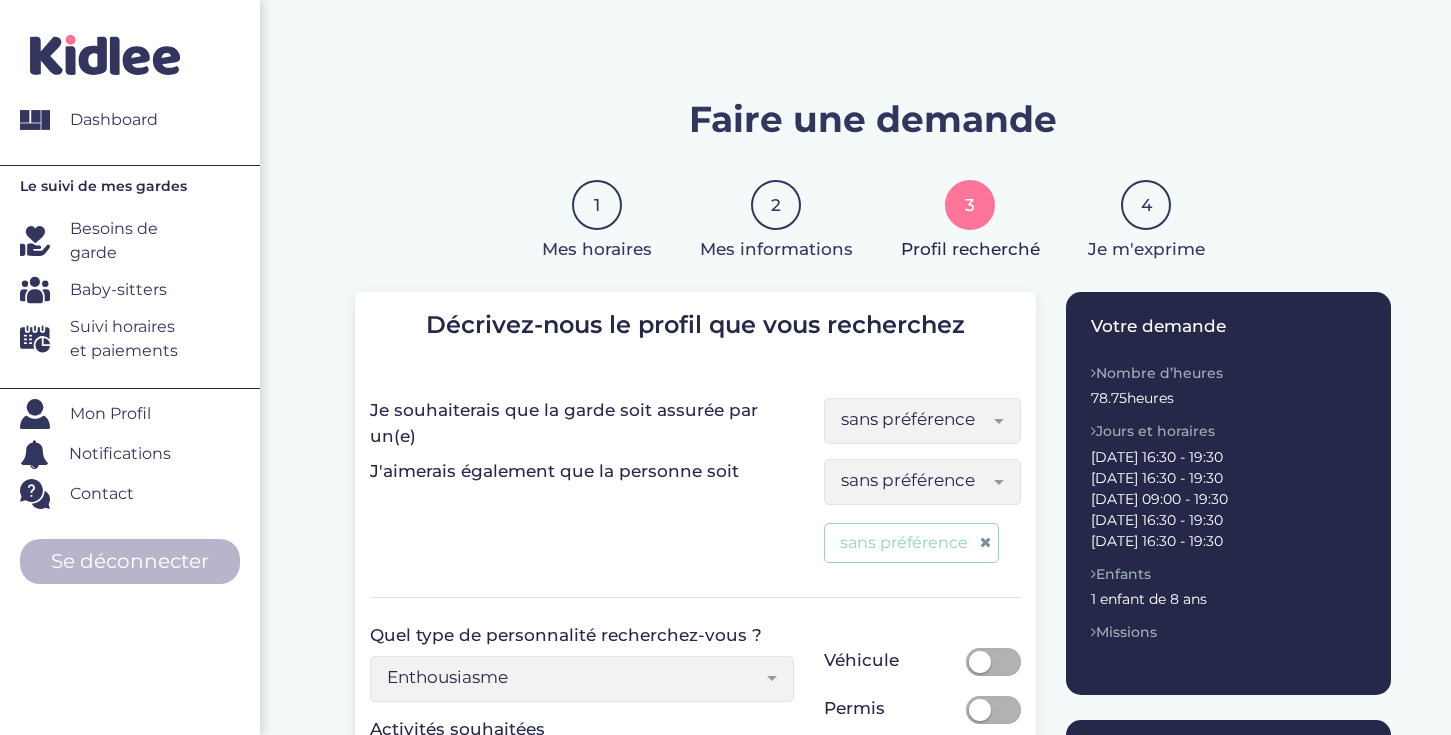 click on "J'aimerais également que la personne soit
sans préférence   Etudiant   Spécialiste de la garde d’enfants   Retraité sans préférence   sans préférence" at bounding box center [695, 515] 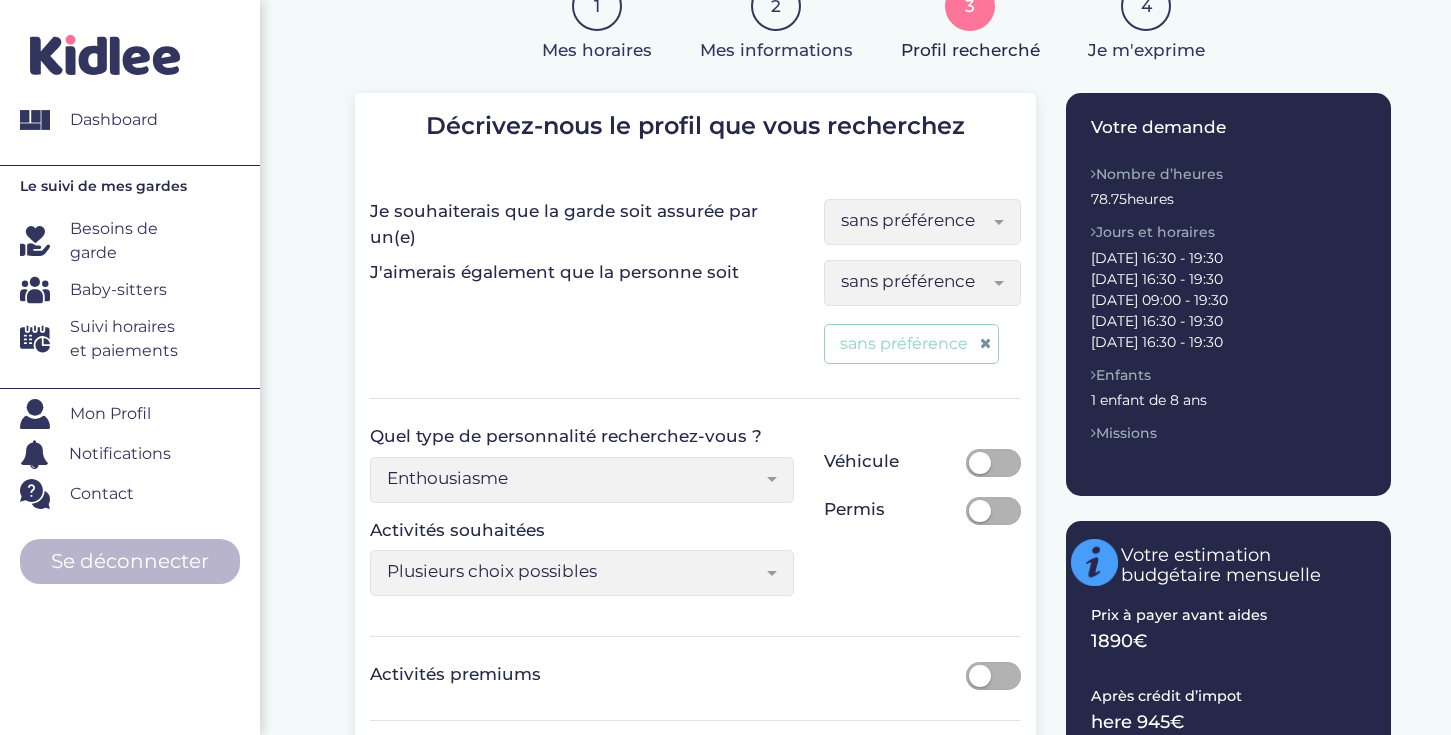 scroll, scrollTop: 200, scrollLeft: 0, axis: vertical 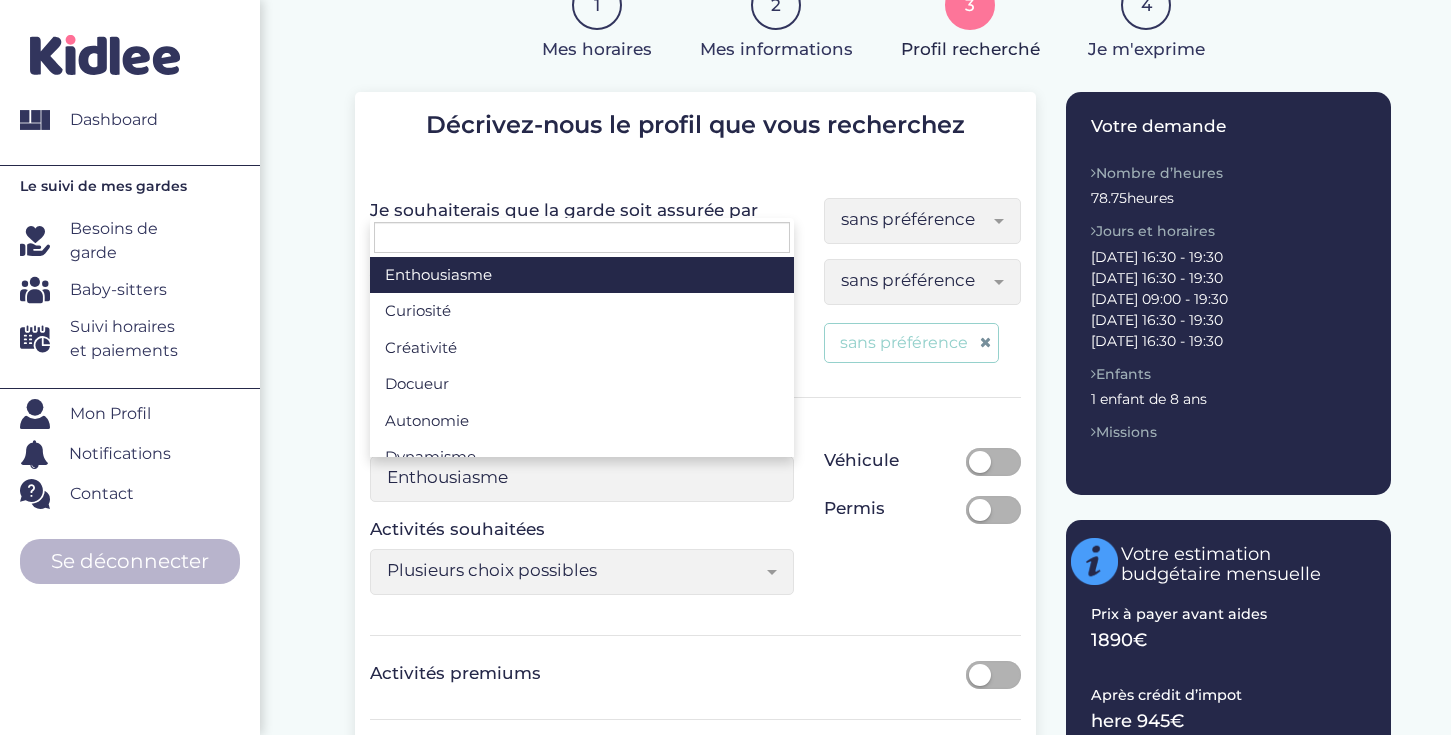click on "Enthousiasme" at bounding box center (582, 479) 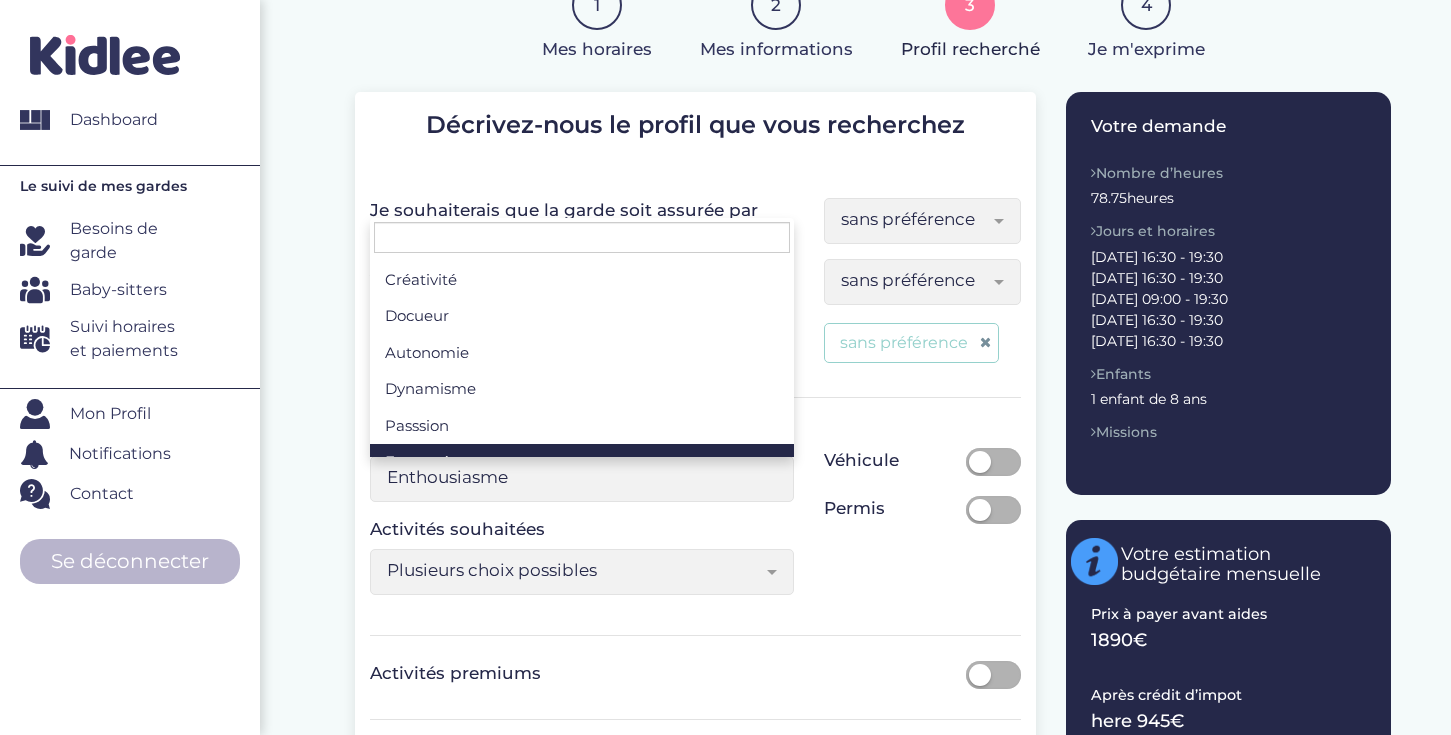 scroll, scrollTop: 100, scrollLeft: 0, axis: vertical 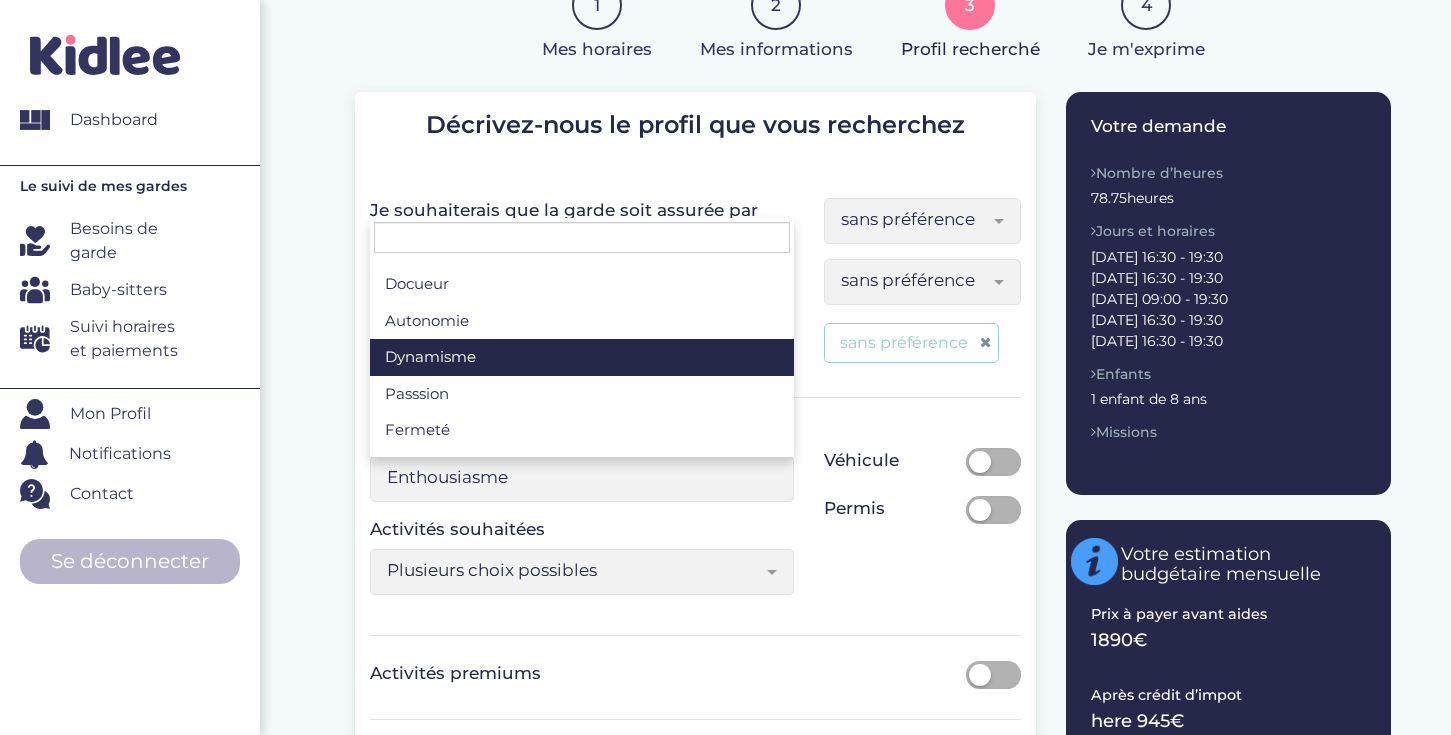 select on "38" 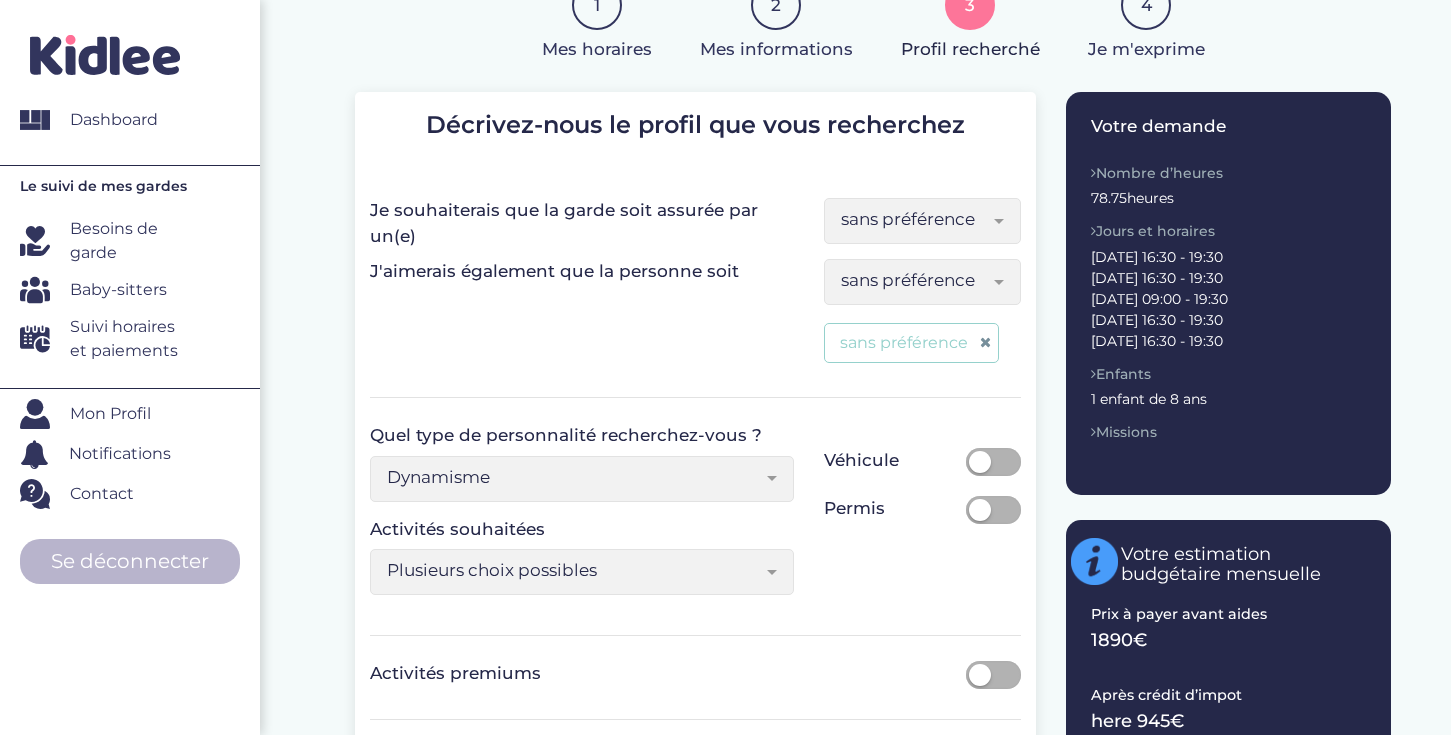 click on "Plusieurs choix possibles" at bounding box center (574, 570) 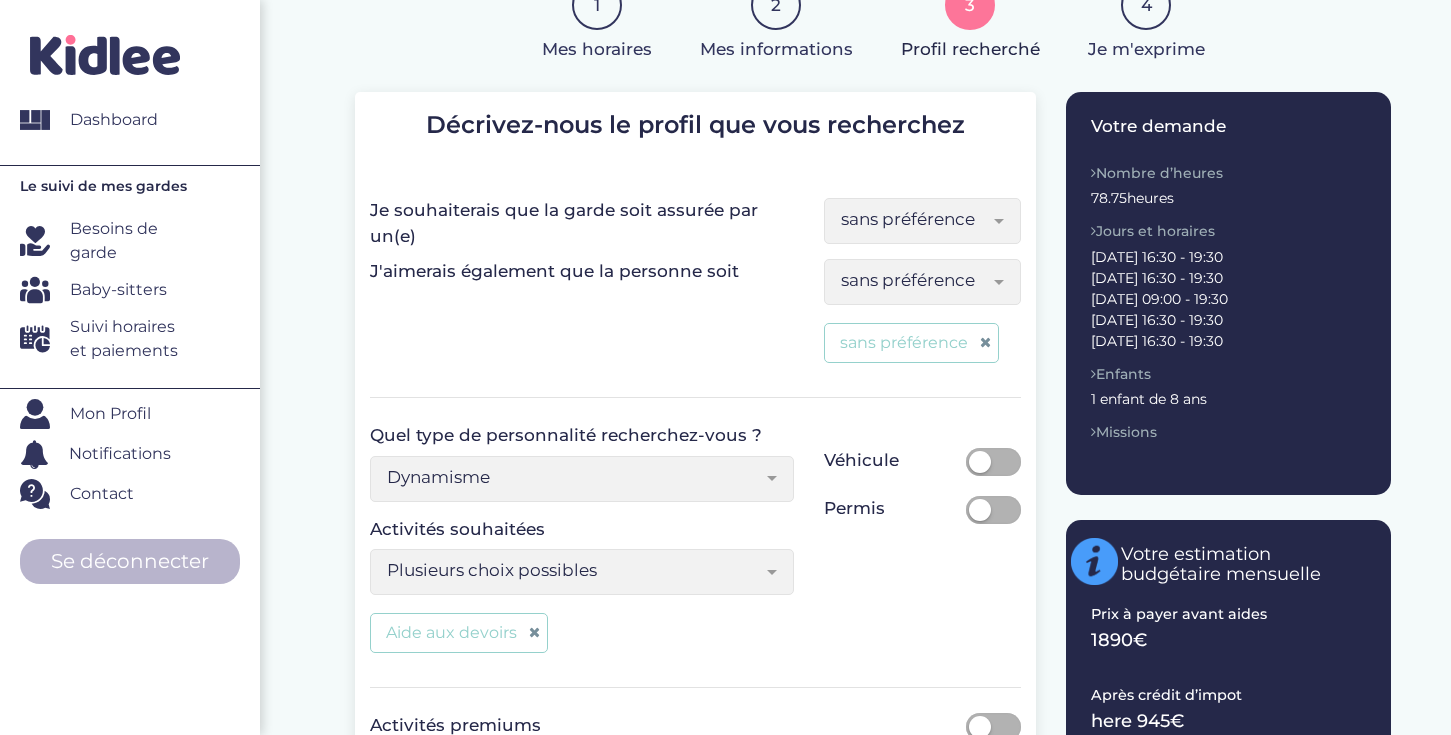 click on "Plusieurs choix possibles" at bounding box center [582, 572] 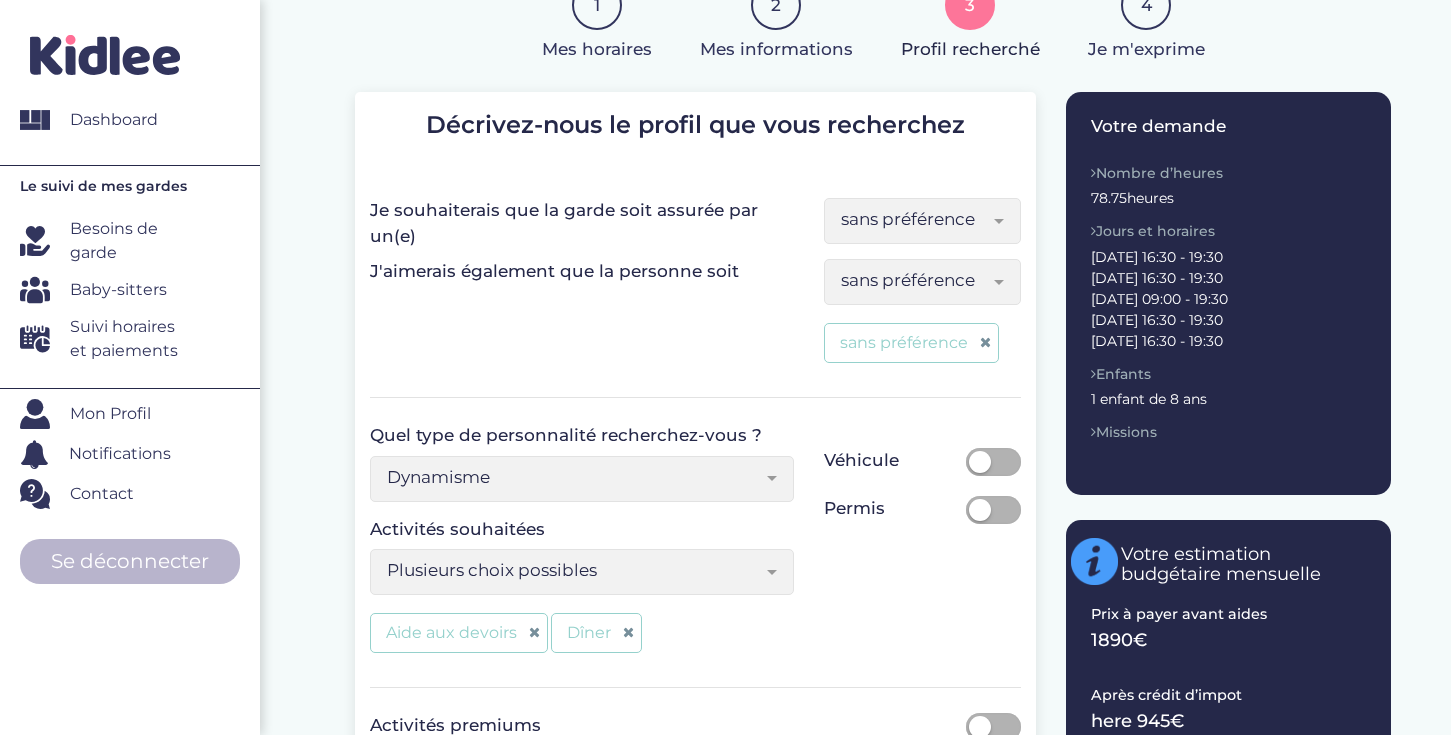 click on "Plusieurs choix possibles" at bounding box center [582, 572] 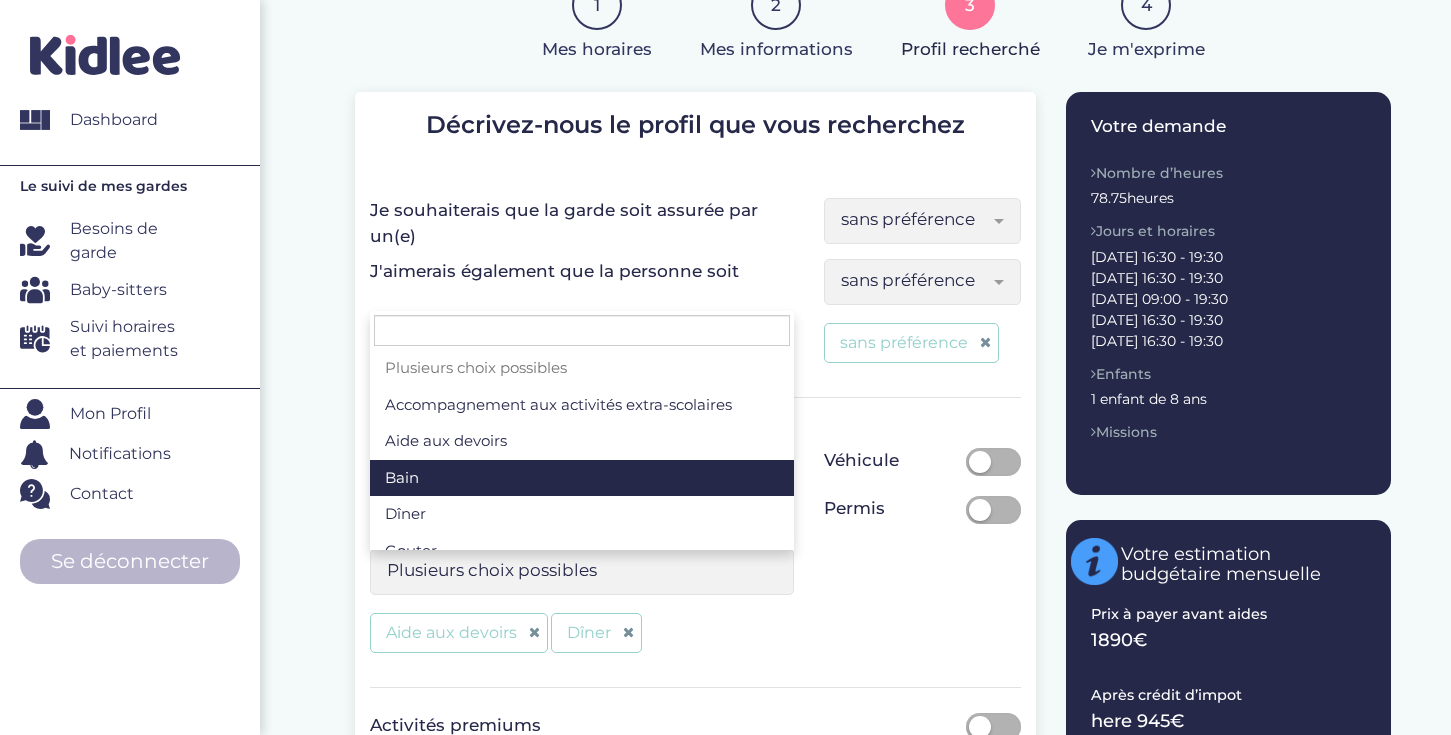 scroll, scrollTop: 100, scrollLeft: 0, axis: vertical 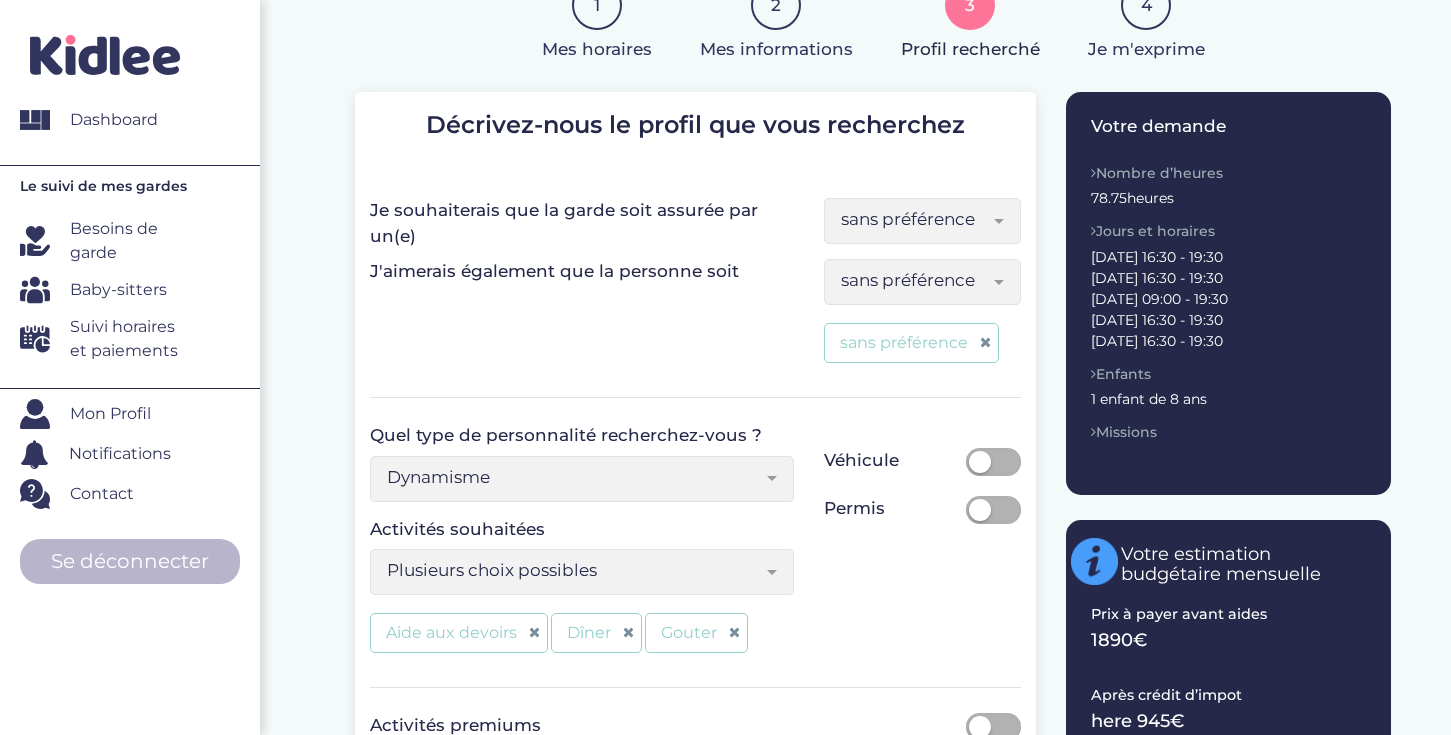 click at bounding box center [779, 572] 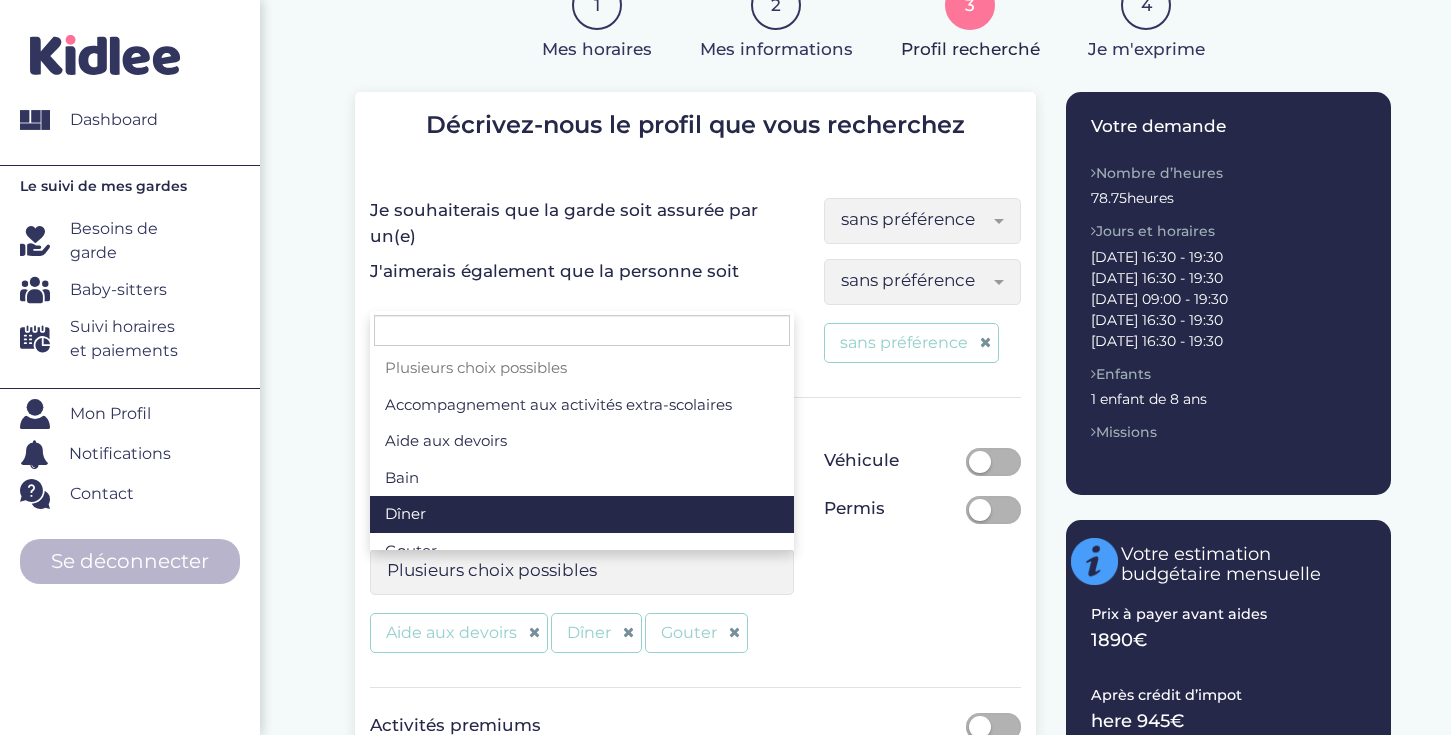 scroll, scrollTop: 100, scrollLeft: 0, axis: vertical 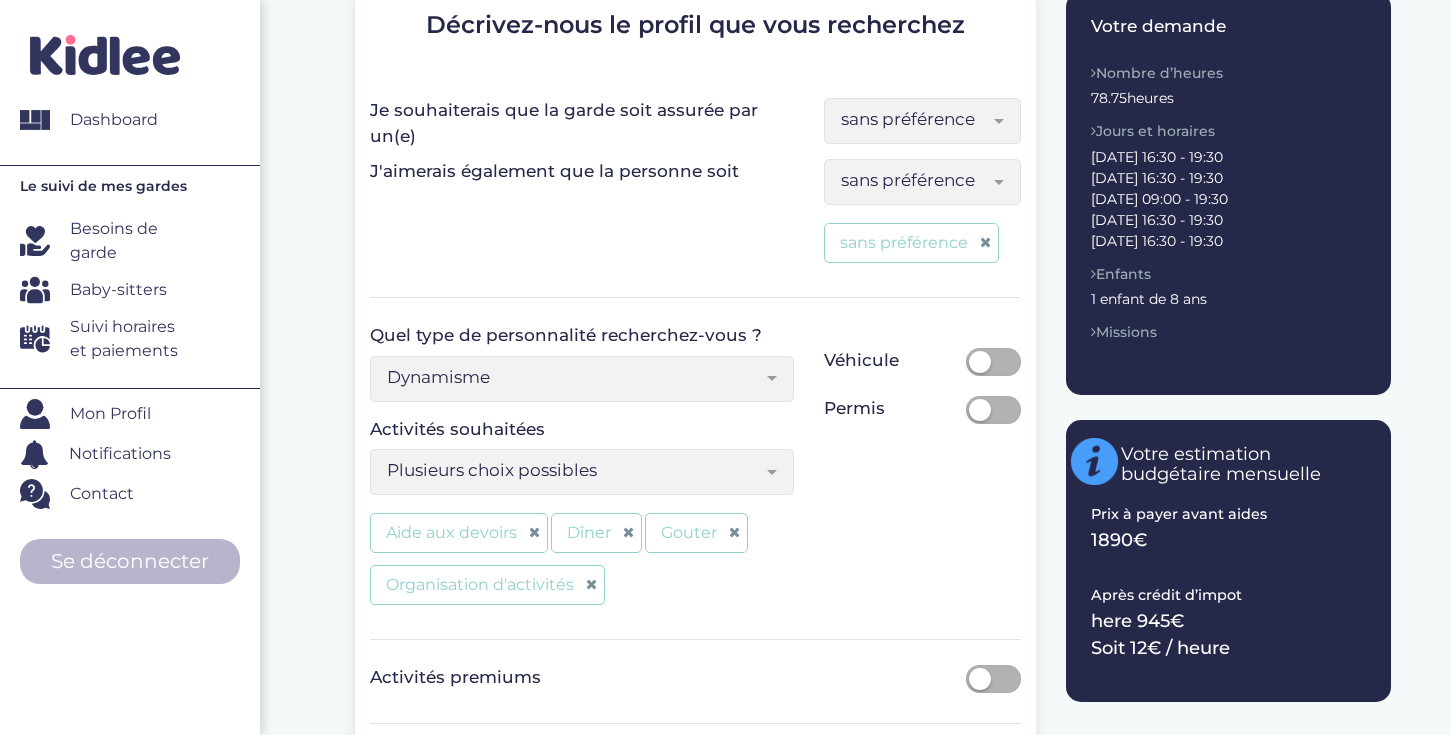 click at bounding box center [772, 472] 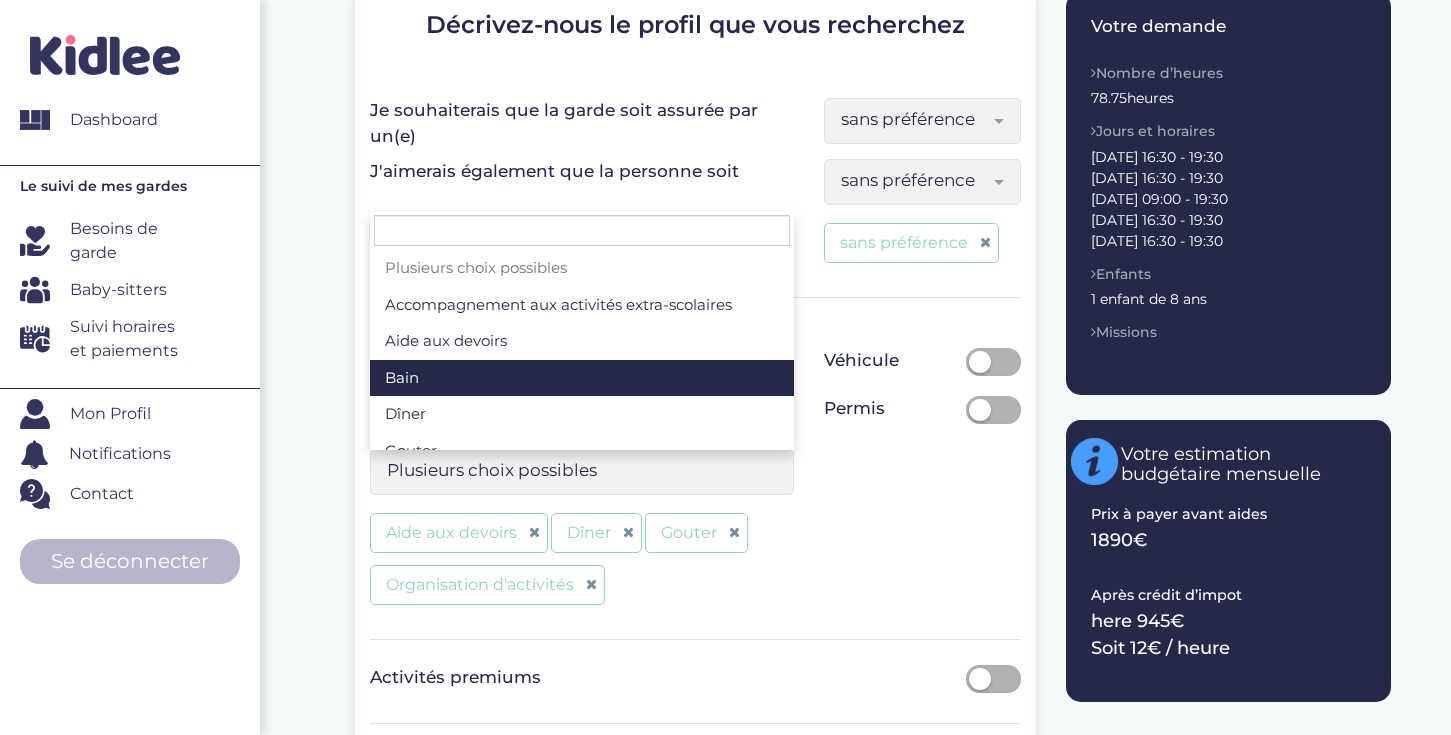 scroll, scrollTop: 100, scrollLeft: 0, axis: vertical 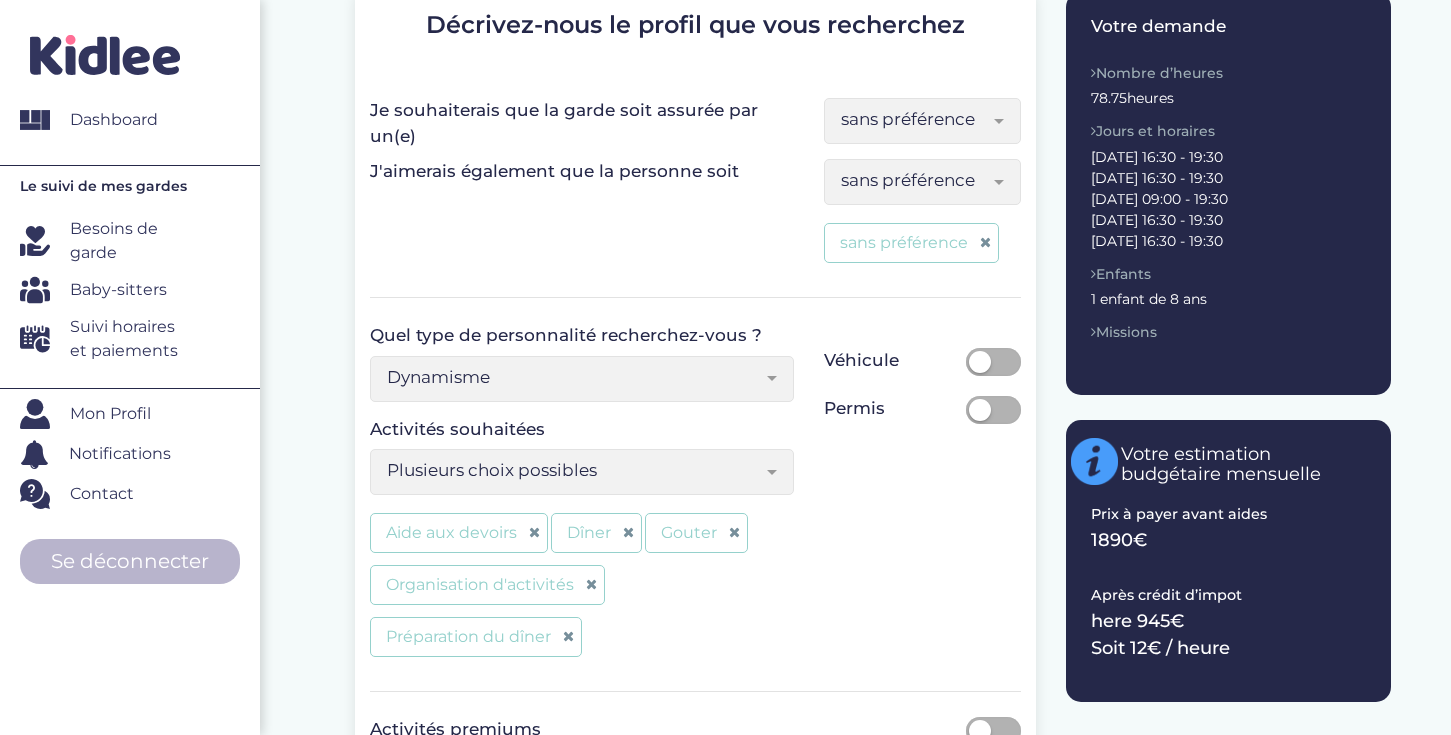 click at bounding box center (779, 472) 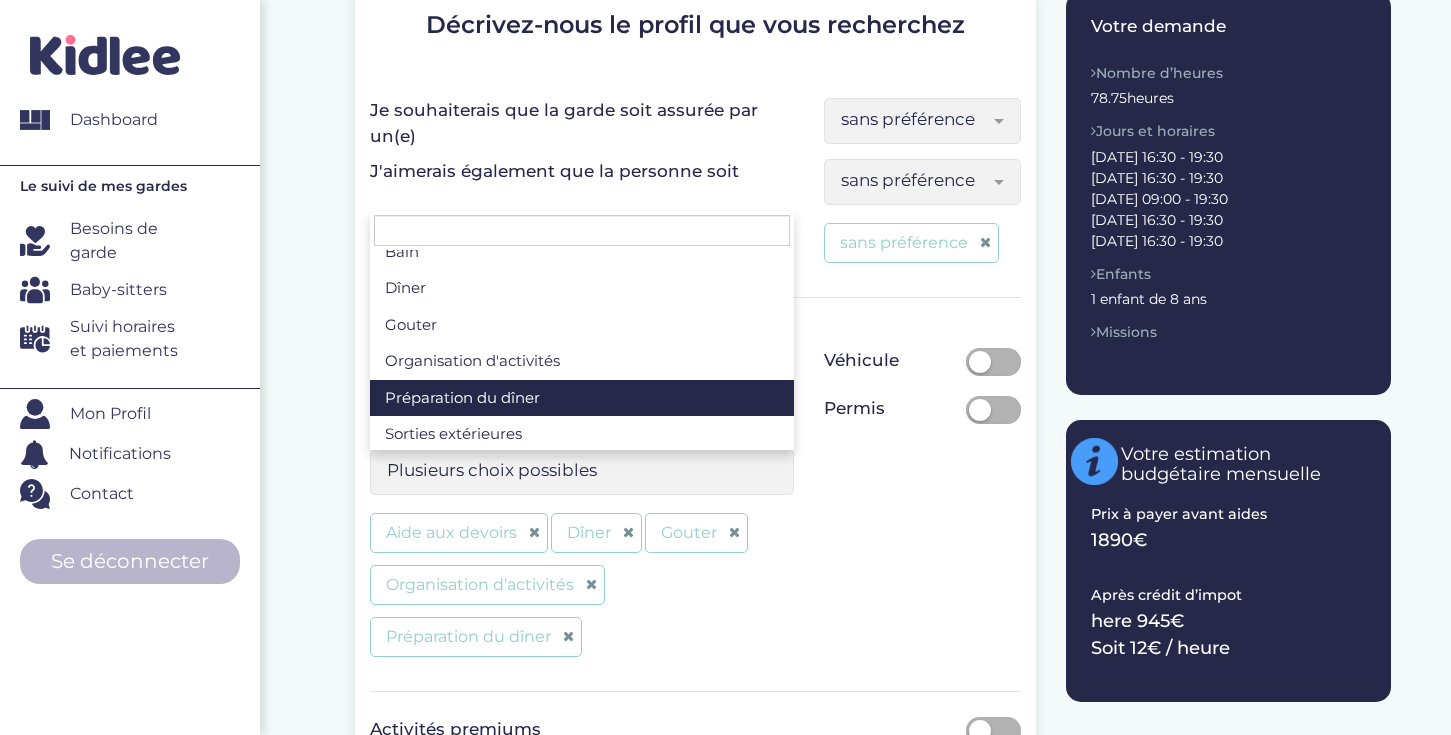 scroll, scrollTop: 129, scrollLeft: 0, axis: vertical 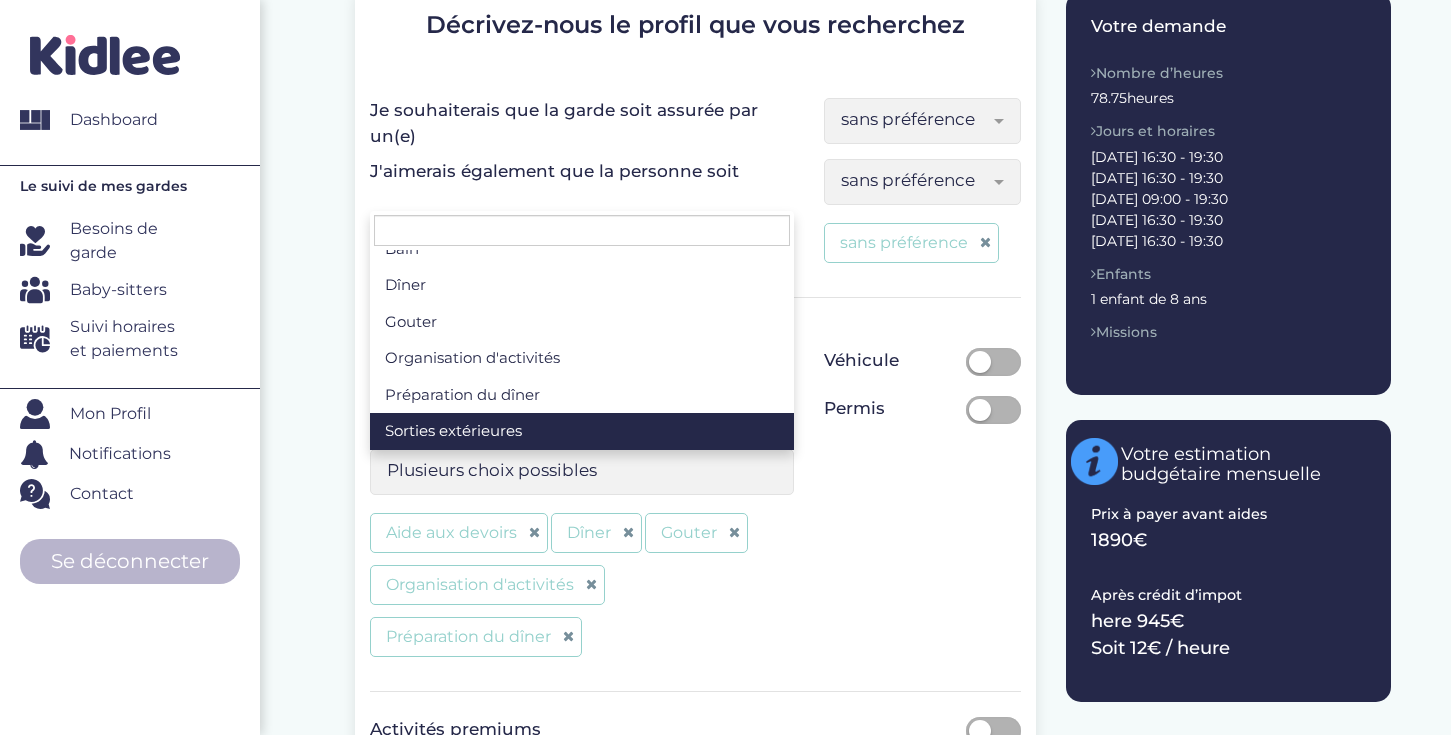 select on "Plusieurs choix possibles" 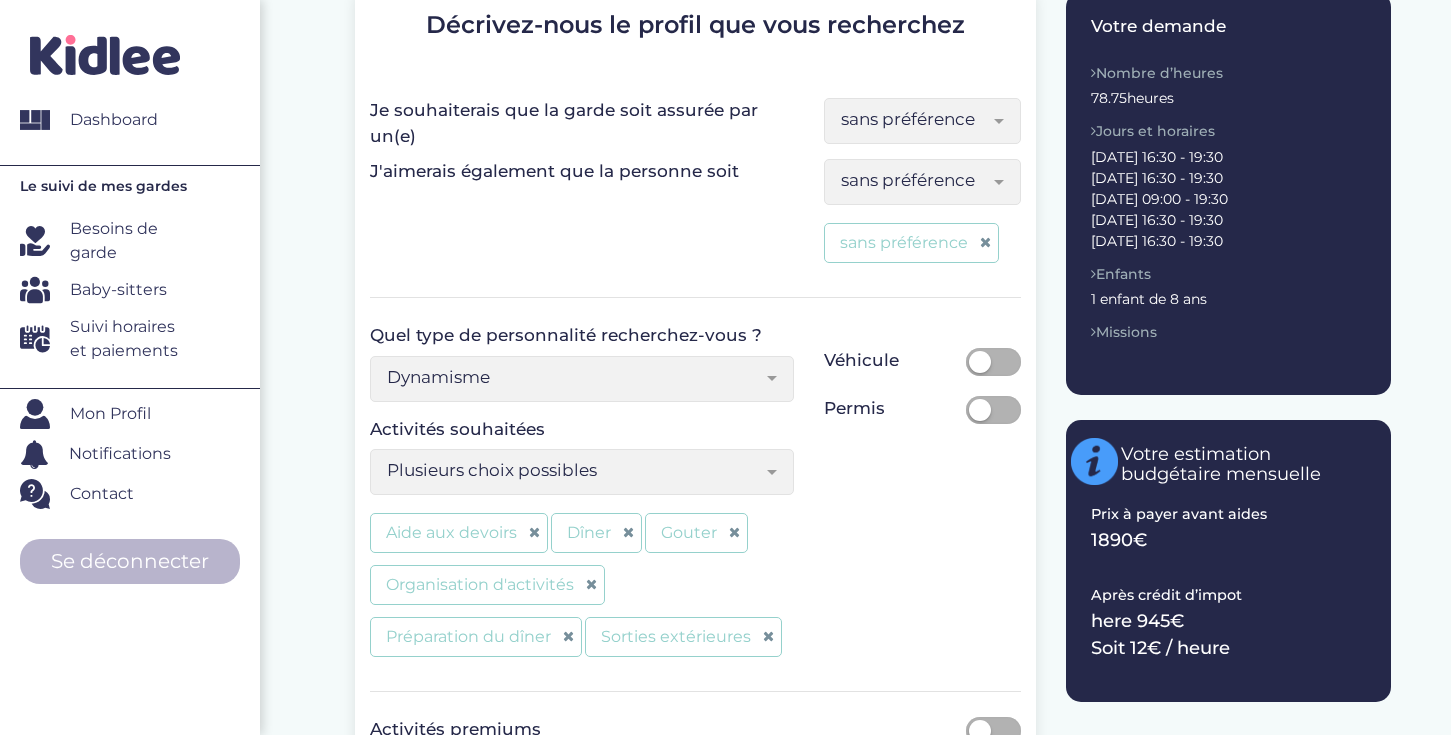 click on "Quel type de personnalité recherchez-vous ?
Enthousiasme   Curiosité   Créativité   Docueur   Autonomie   Dynamisme   Passsion   Fermeté   Calme Dynamisme
Activités souhaitées
Plusieurs choix possibles   Accompagnement aux activités extra-scolaires   Aide aux devoirs   Bain   Dîner   Gouter   Organisation d'activités   Préparation du dîner   Sorties extérieures Plusieurs choix possibles   Aide aux devoirs Dîner Gouter Organisation d'activités Préparation du dîner Sorties extérieures
Véhicule
Permis" at bounding box center [695, 494] 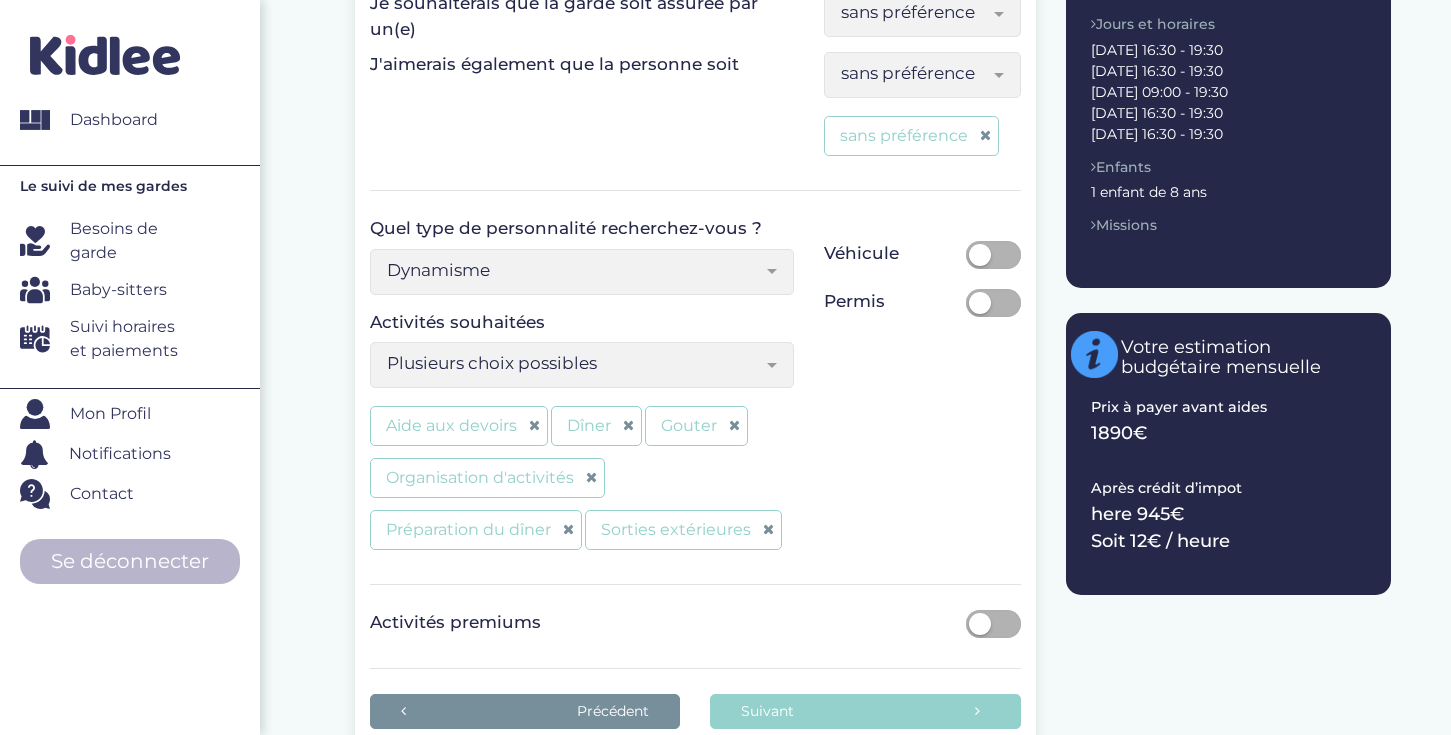 scroll, scrollTop: 556, scrollLeft: 0, axis: vertical 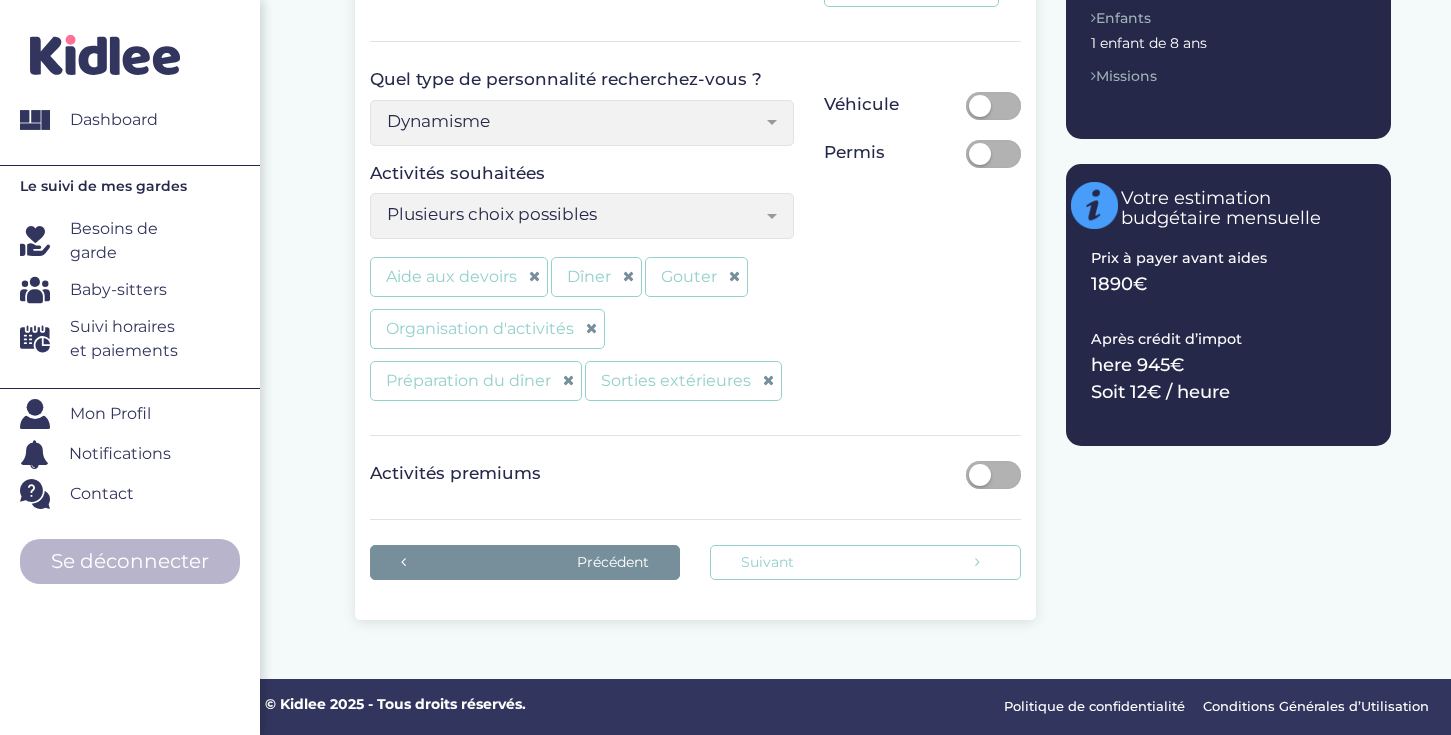 click on "Suivant" at bounding box center [865, 562] 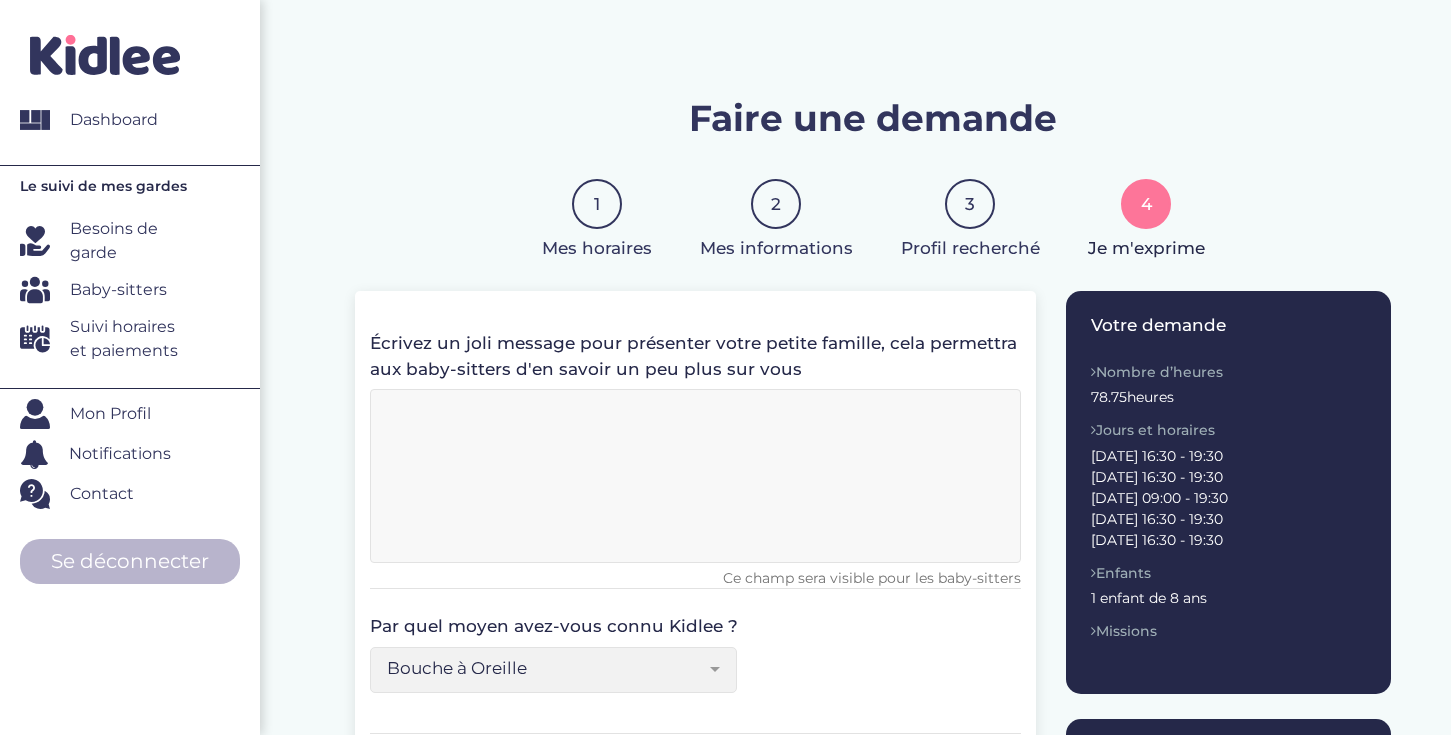 scroll, scrollTop: 0, scrollLeft: 0, axis: both 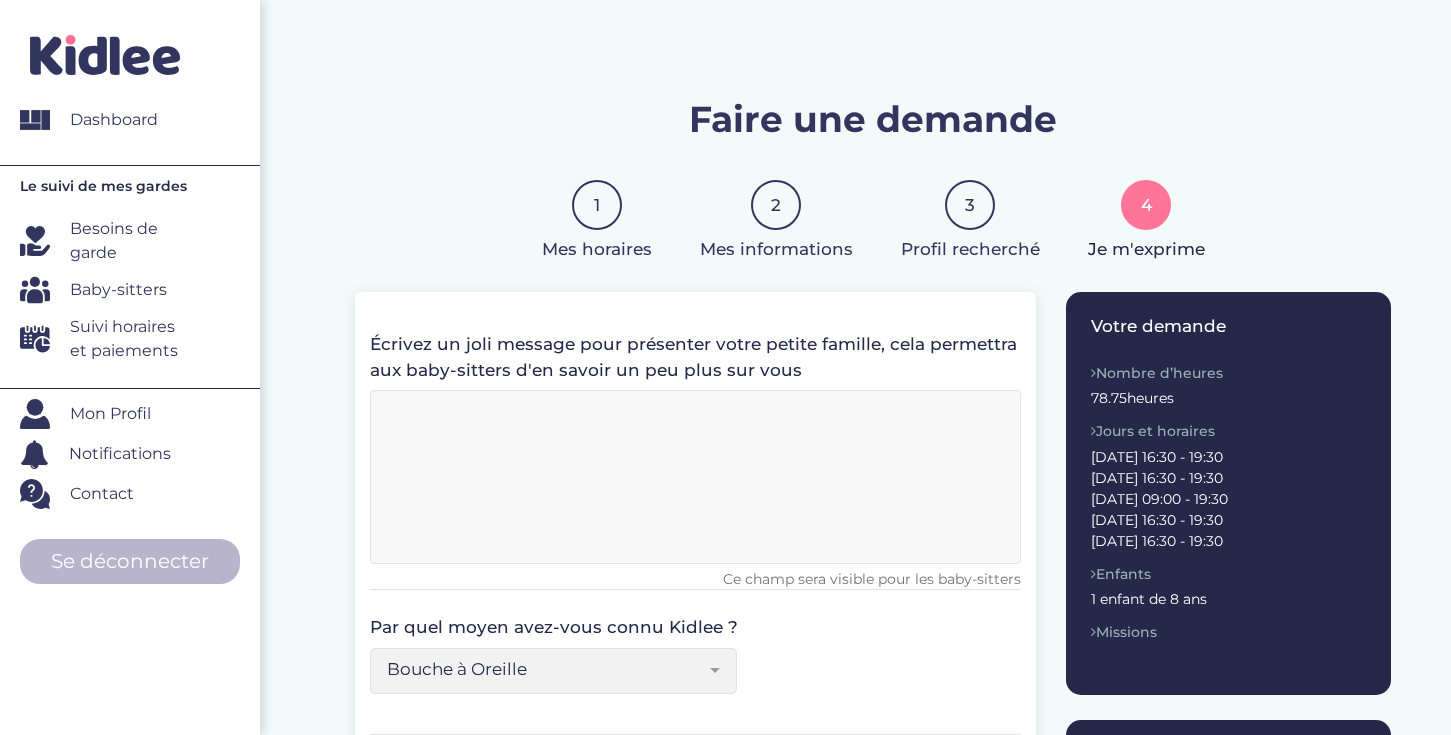 click at bounding box center [695, 477] 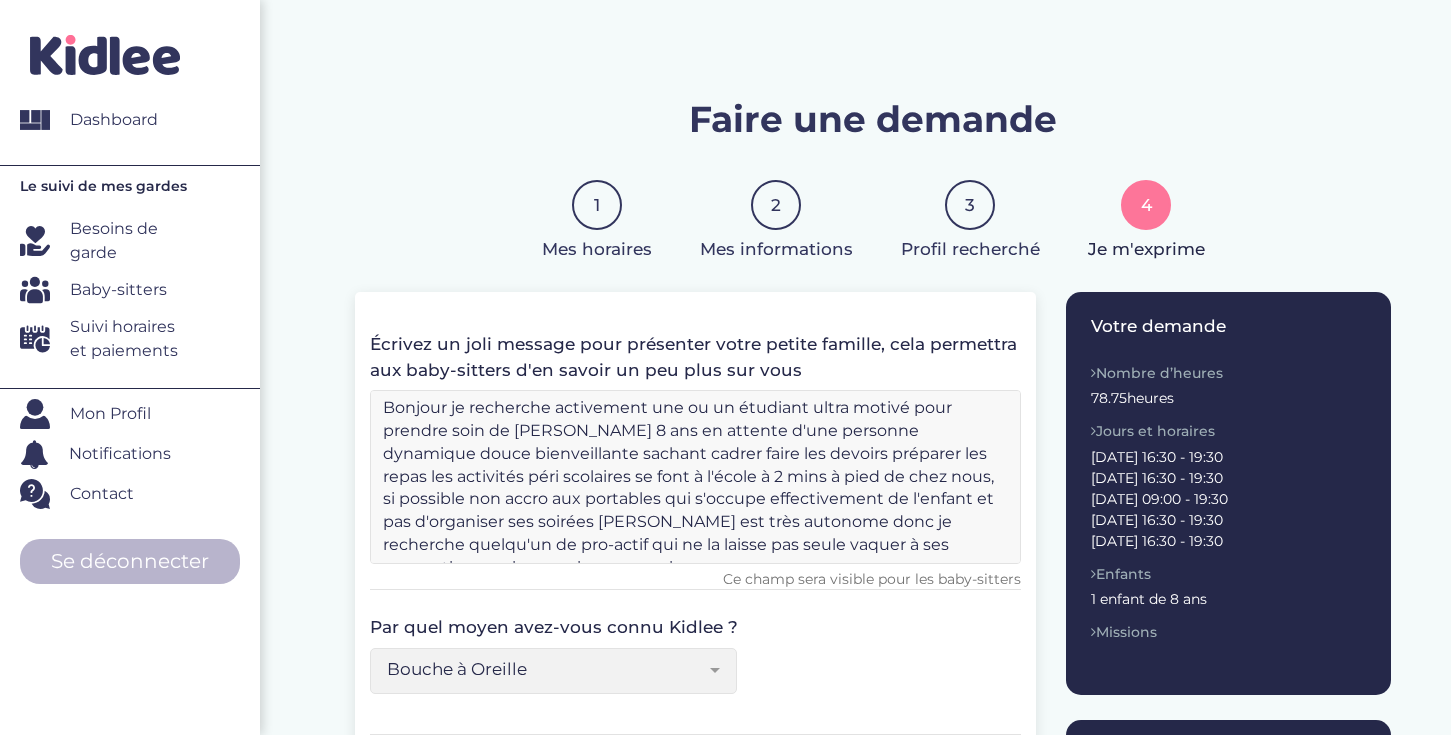 scroll, scrollTop: 14, scrollLeft: 0, axis: vertical 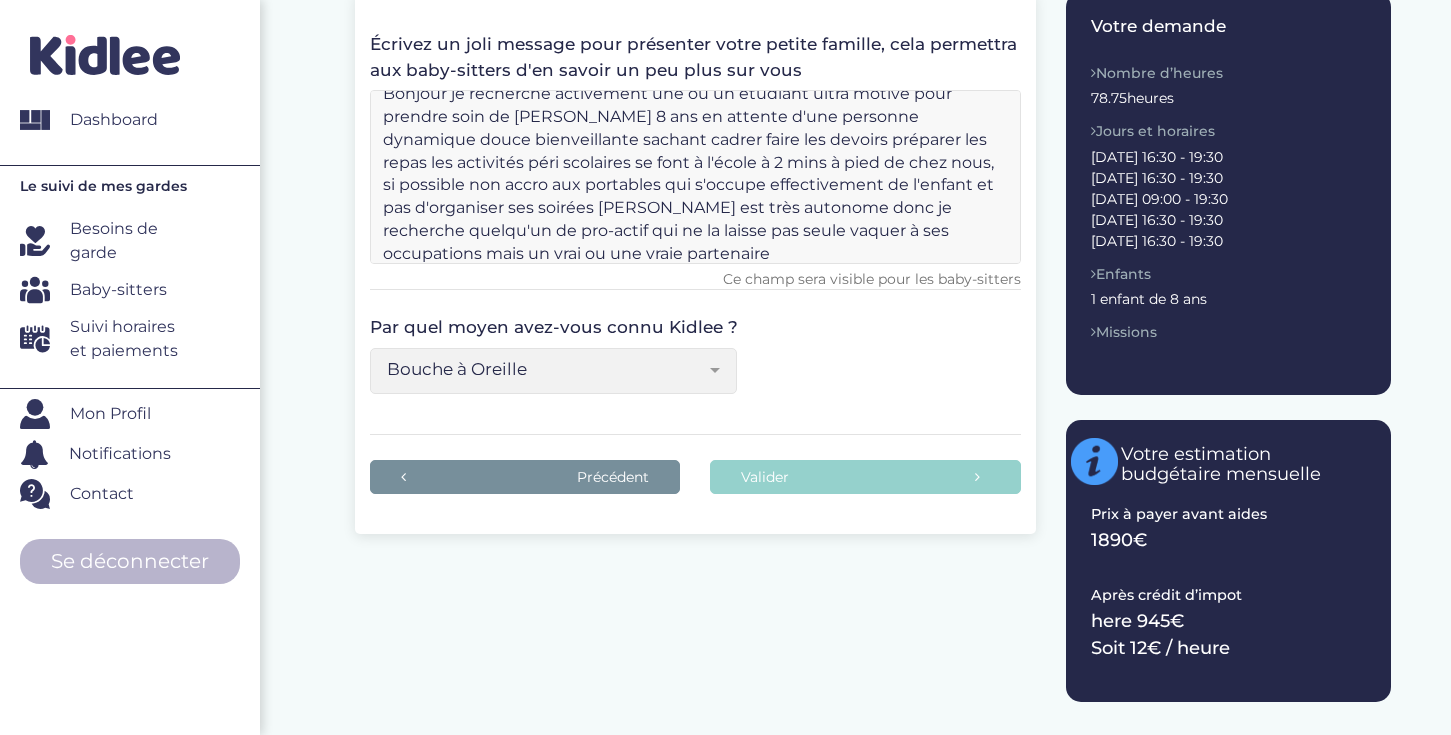 type on "Bonjour je recherche activement une ou un étudiant ultra motivé pour prendre soin de [PERSON_NAME] 8 ans en attente d'une personne dynamique douce bienveillante sachant cadrer faire les devoirs préparer les repas les activités péri scolaires se font à l'école à 2 mins à pied de chez nous, si possible non accro aux portables qui s'occupe effectivement de l'enfant et pas d'organiser ses soirées [PERSON_NAME] est très autonome donc je recherche quelqu'un de pro-actif qui ne la laisse pas seule vaquer à ses occupations mais un vrai ou une vraie partenaire" 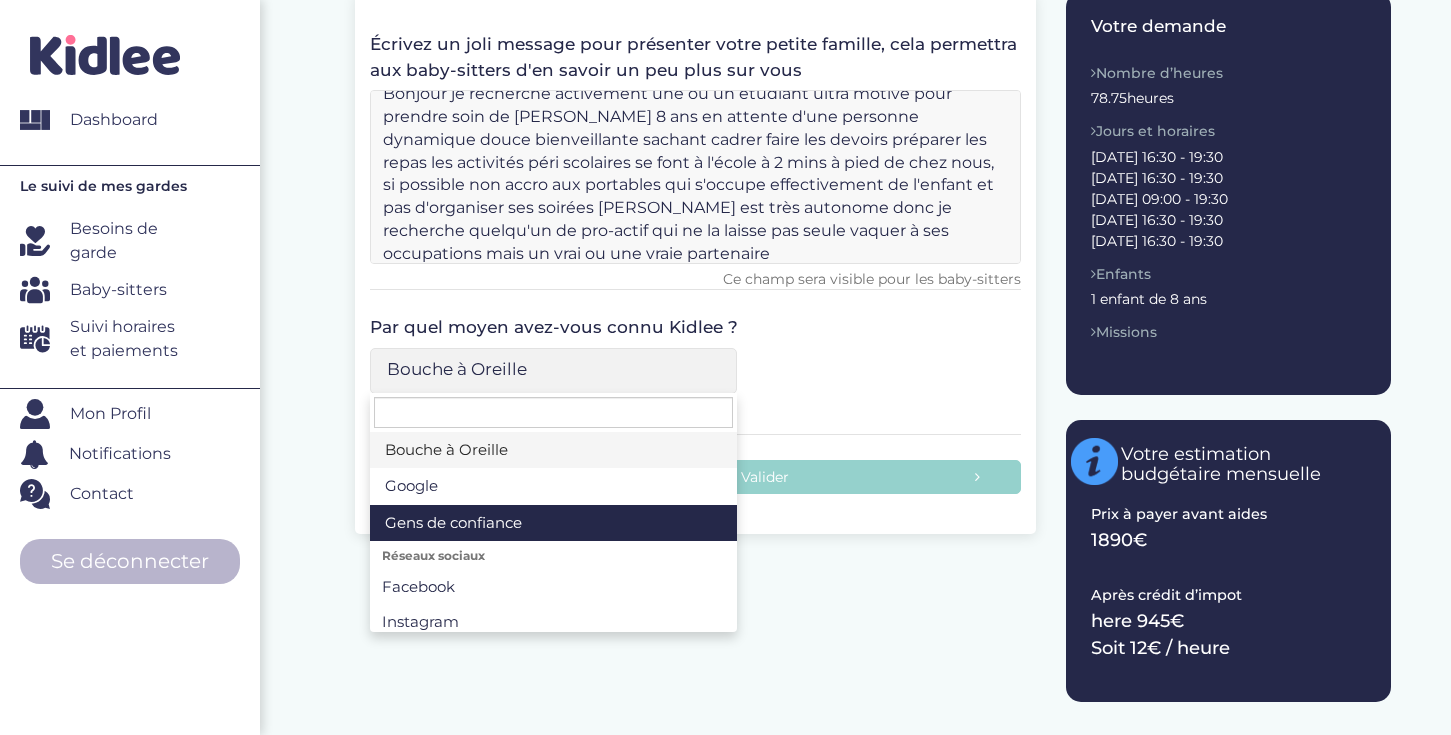 select on "3" 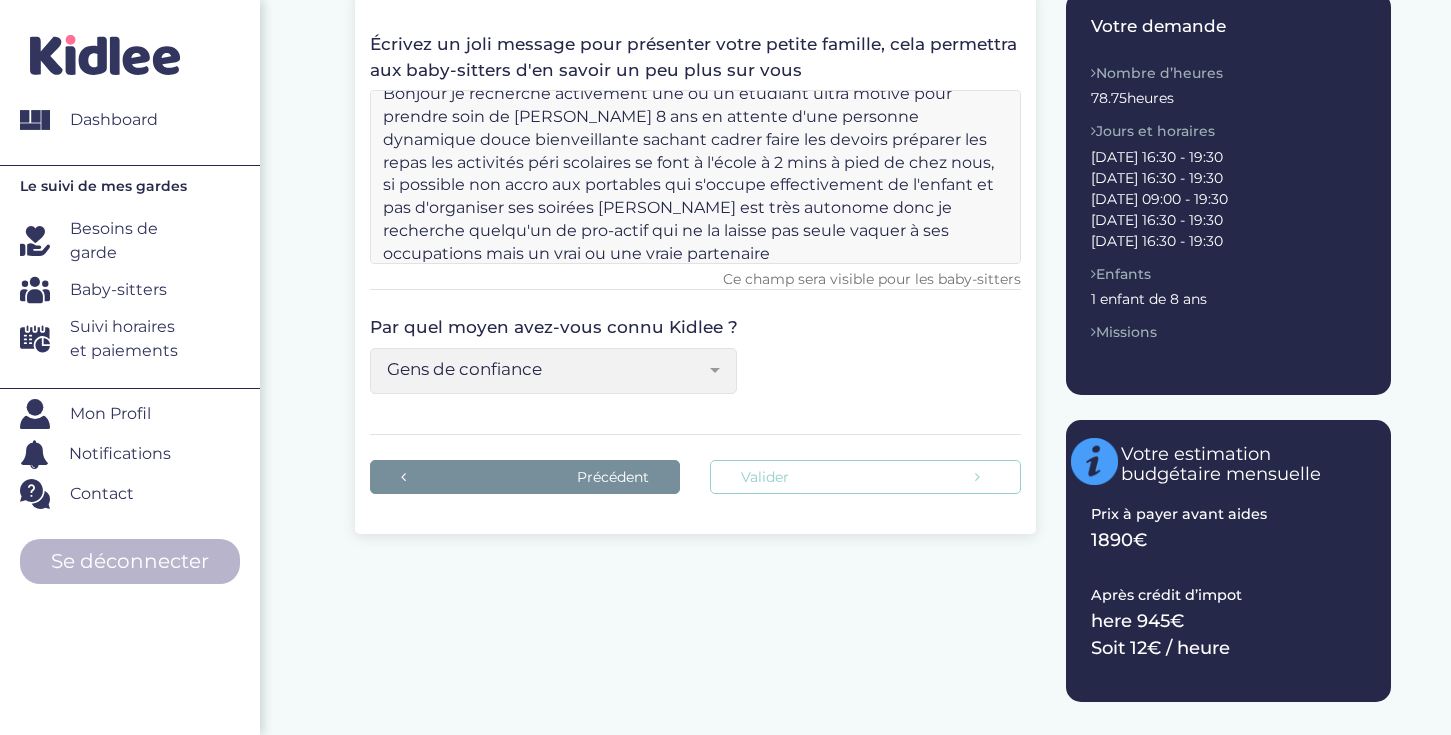 click on "Valider" at bounding box center (865, 477) 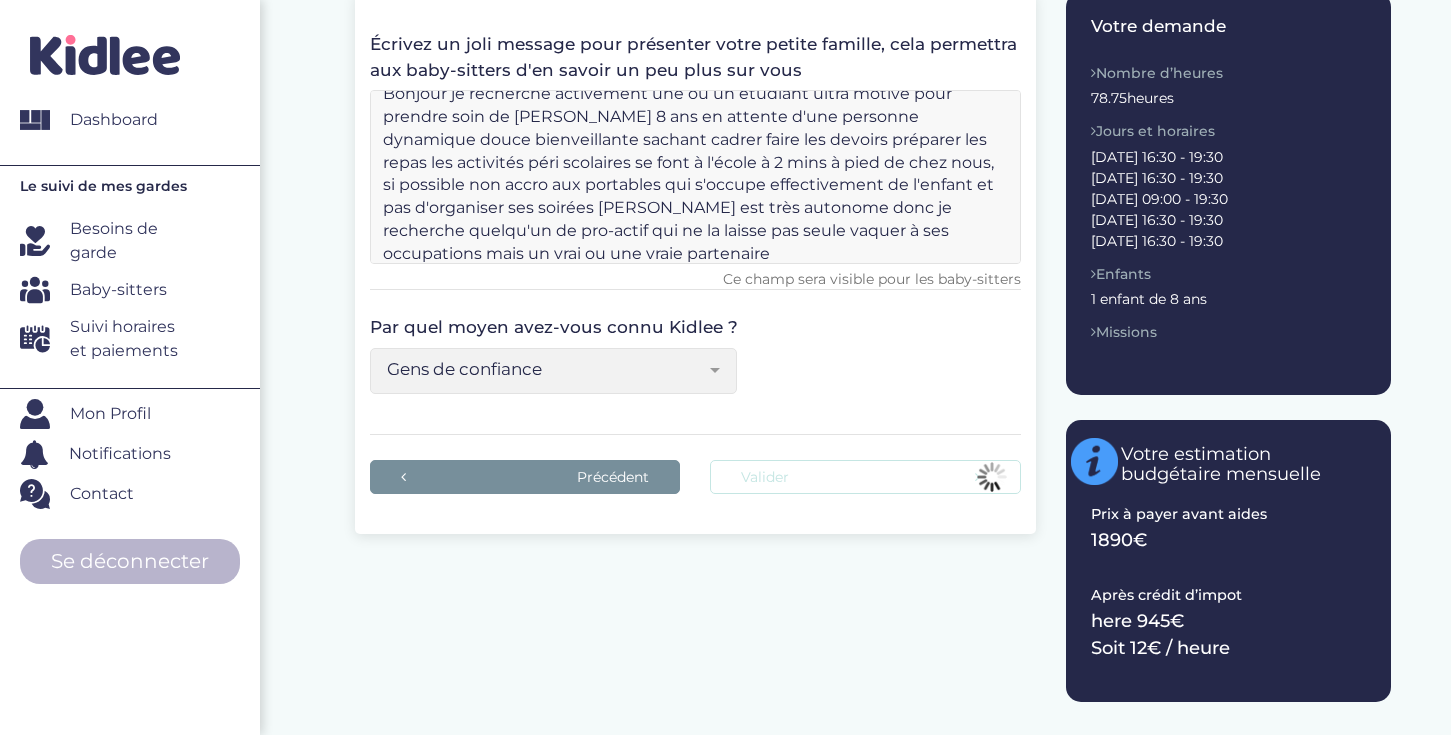 scroll, scrollTop: 0, scrollLeft: 0, axis: both 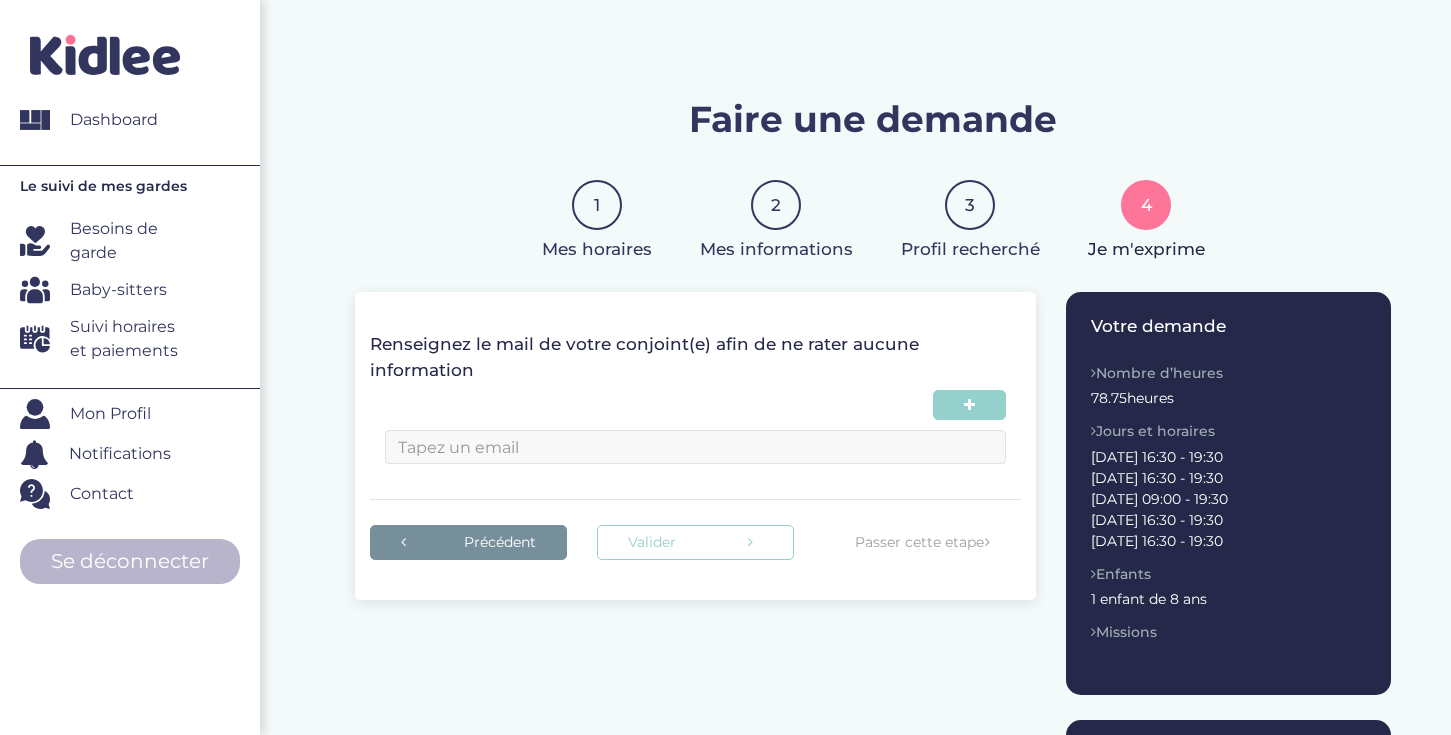 click on "Valider" at bounding box center (695, 542) 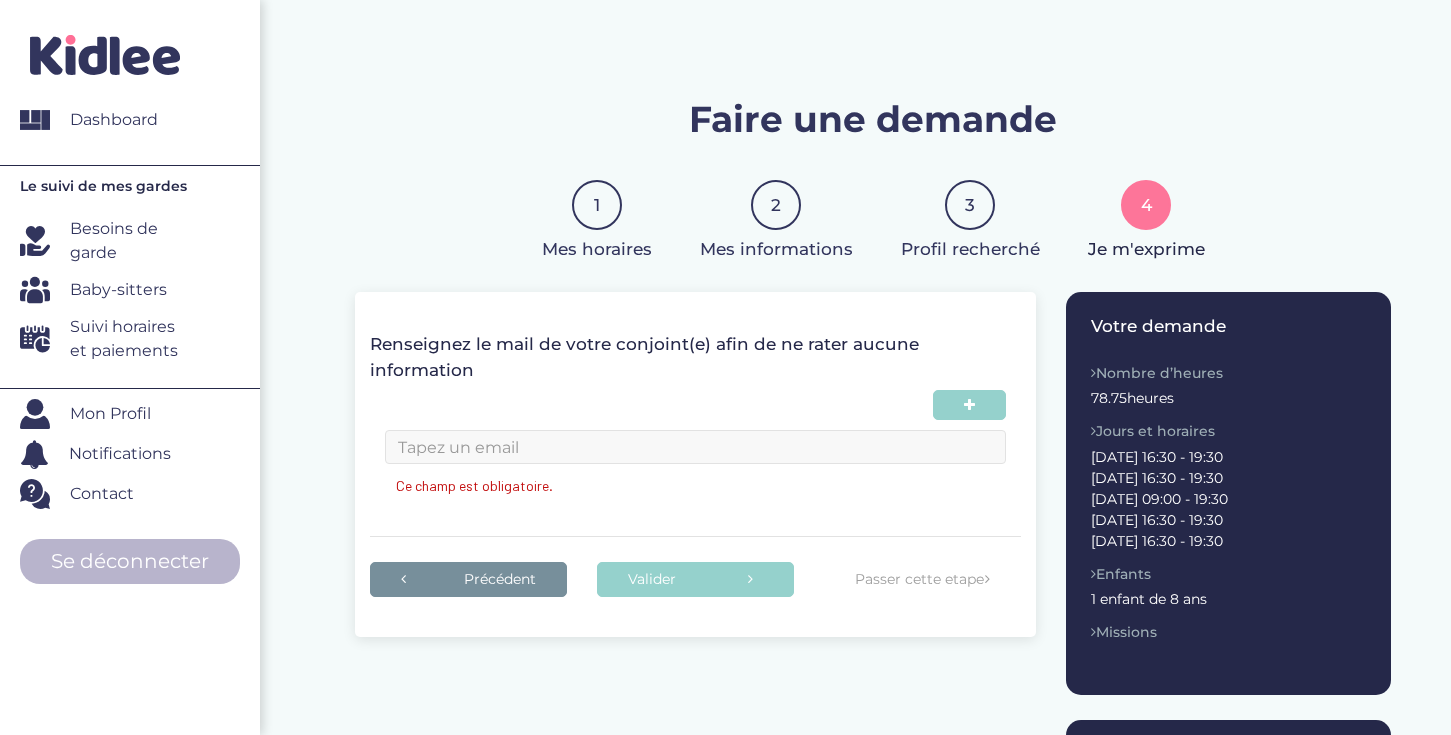 click on "Passer cette etape" at bounding box center (922, 579) 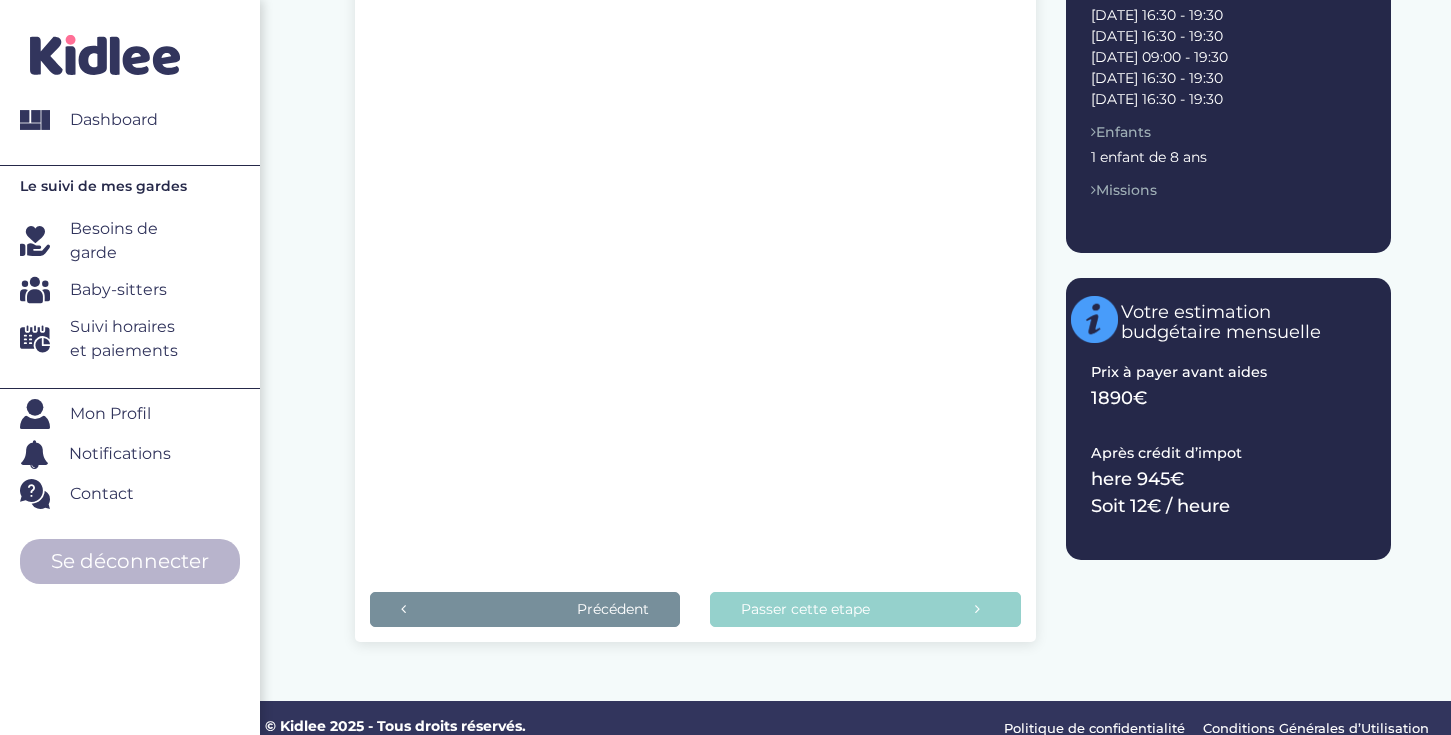 scroll, scrollTop: 464, scrollLeft: 0, axis: vertical 